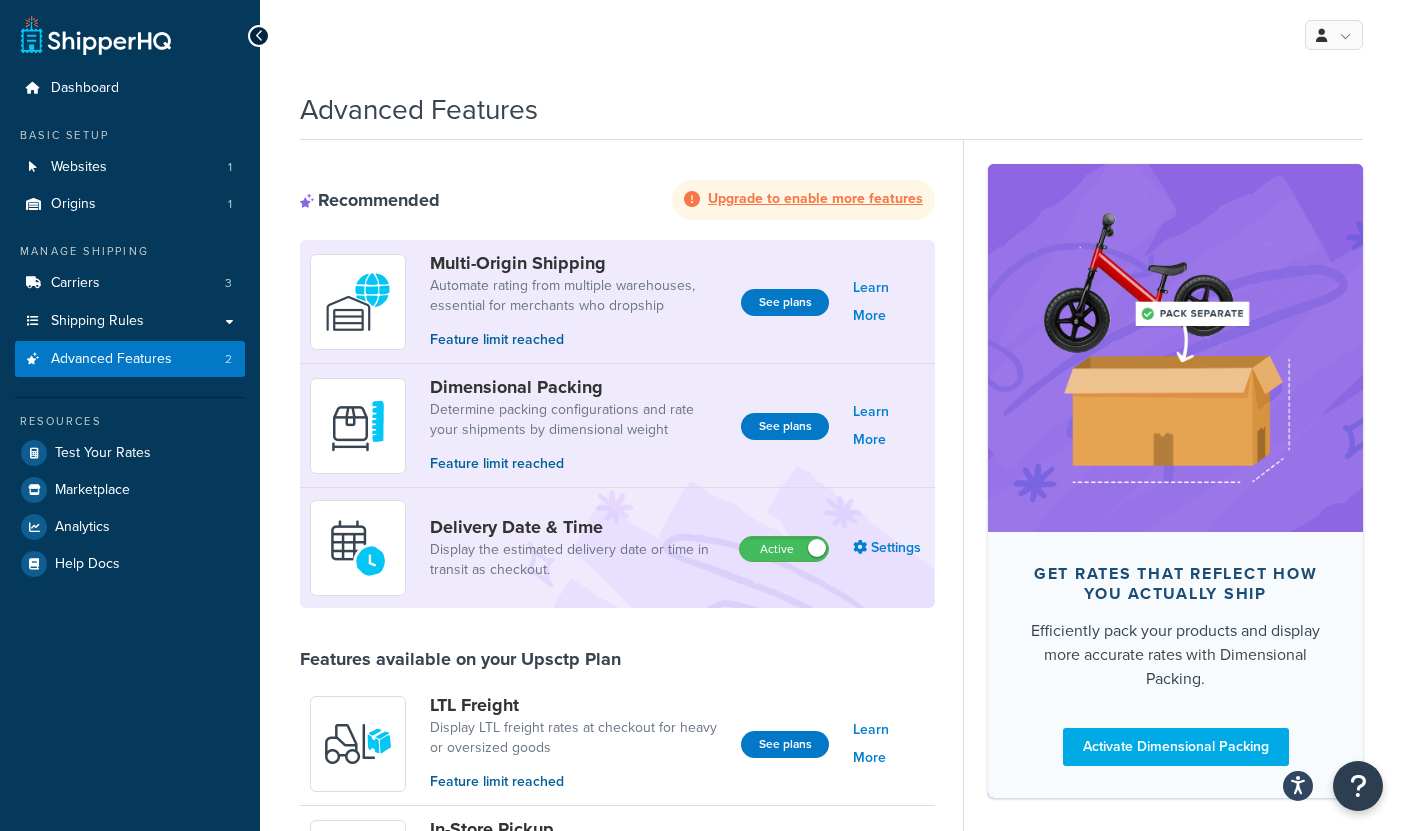 scroll, scrollTop: 120, scrollLeft: 0, axis: vertical 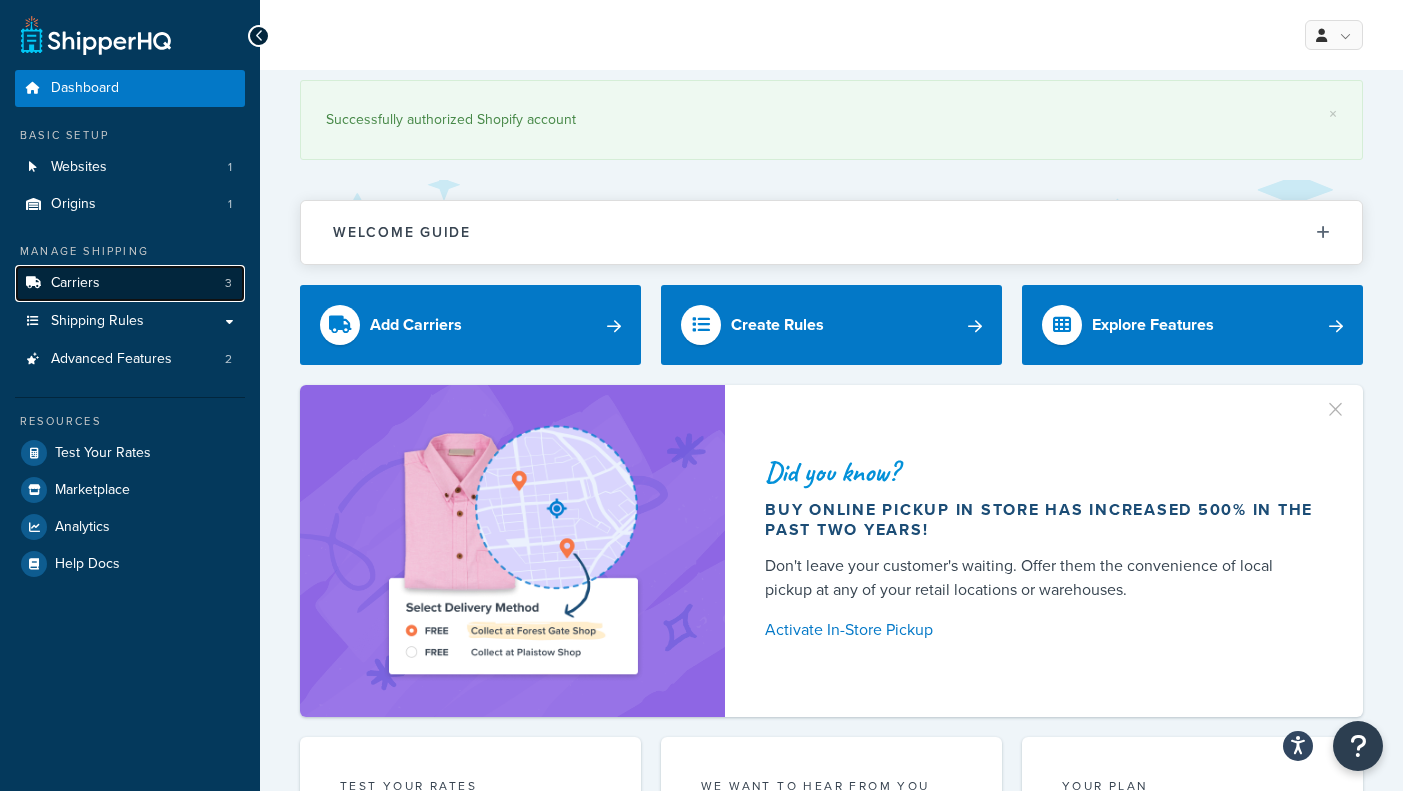 click on "Carriers 3" at bounding box center [130, 283] 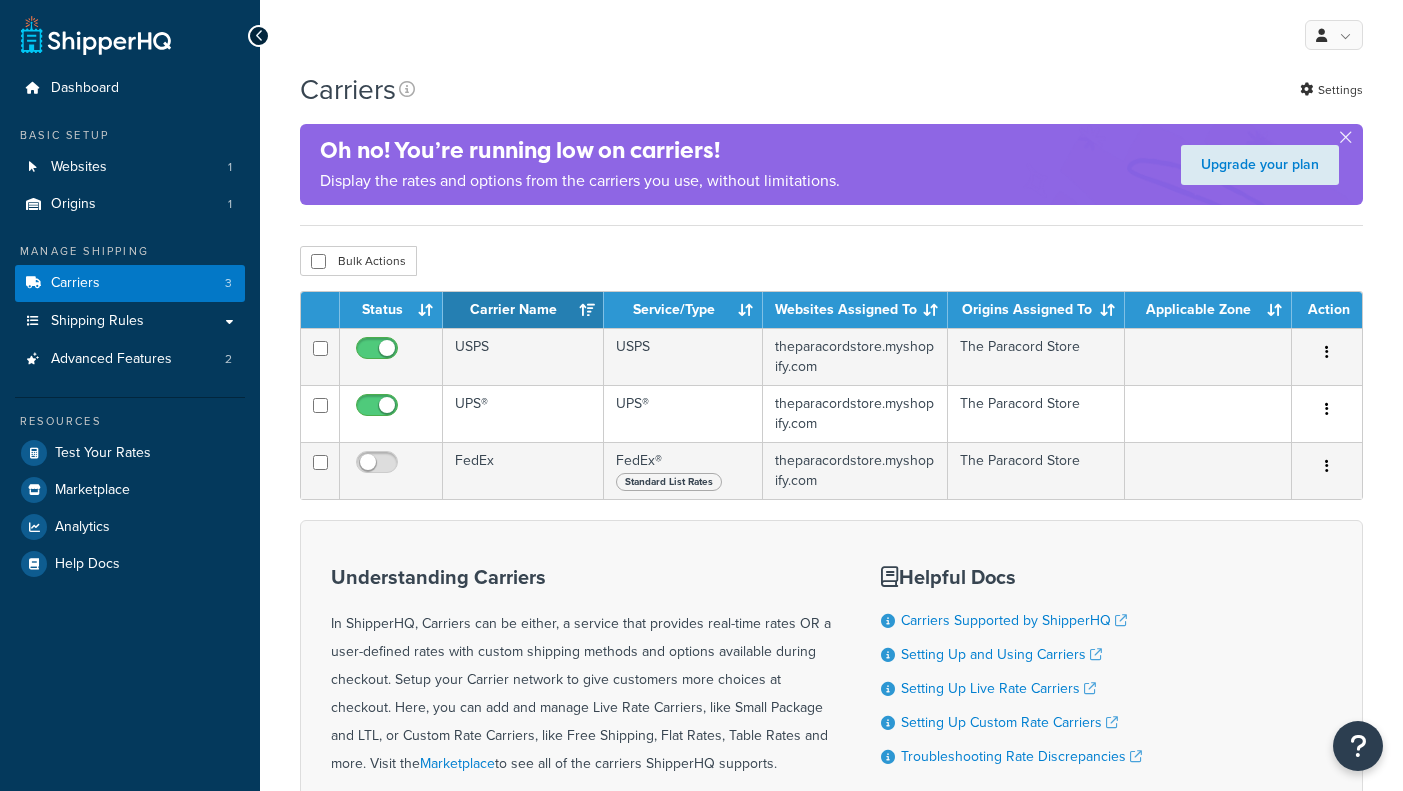 scroll, scrollTop: 0, scrollLeft: 0, axis: both 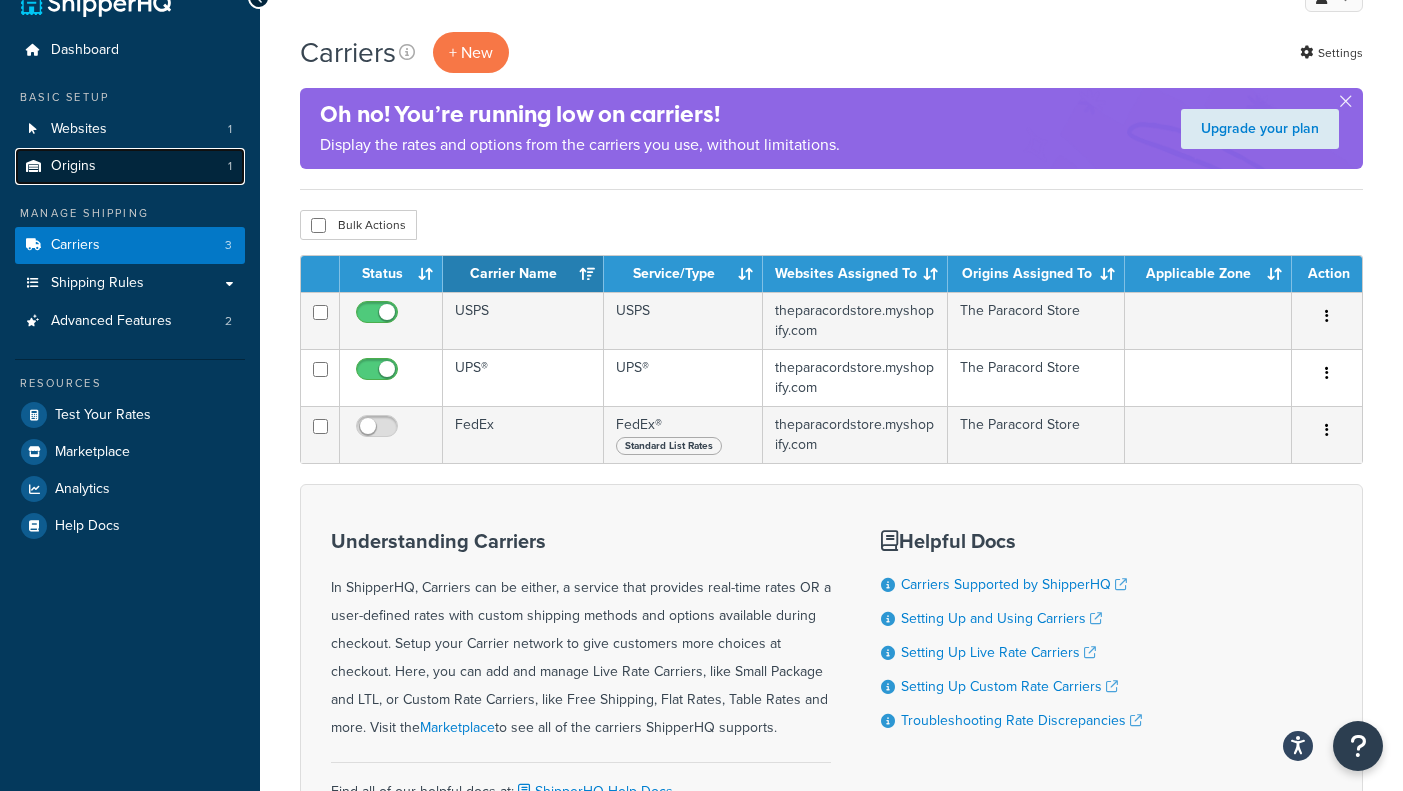 click on "Origins" at bounding box center [73, 166] 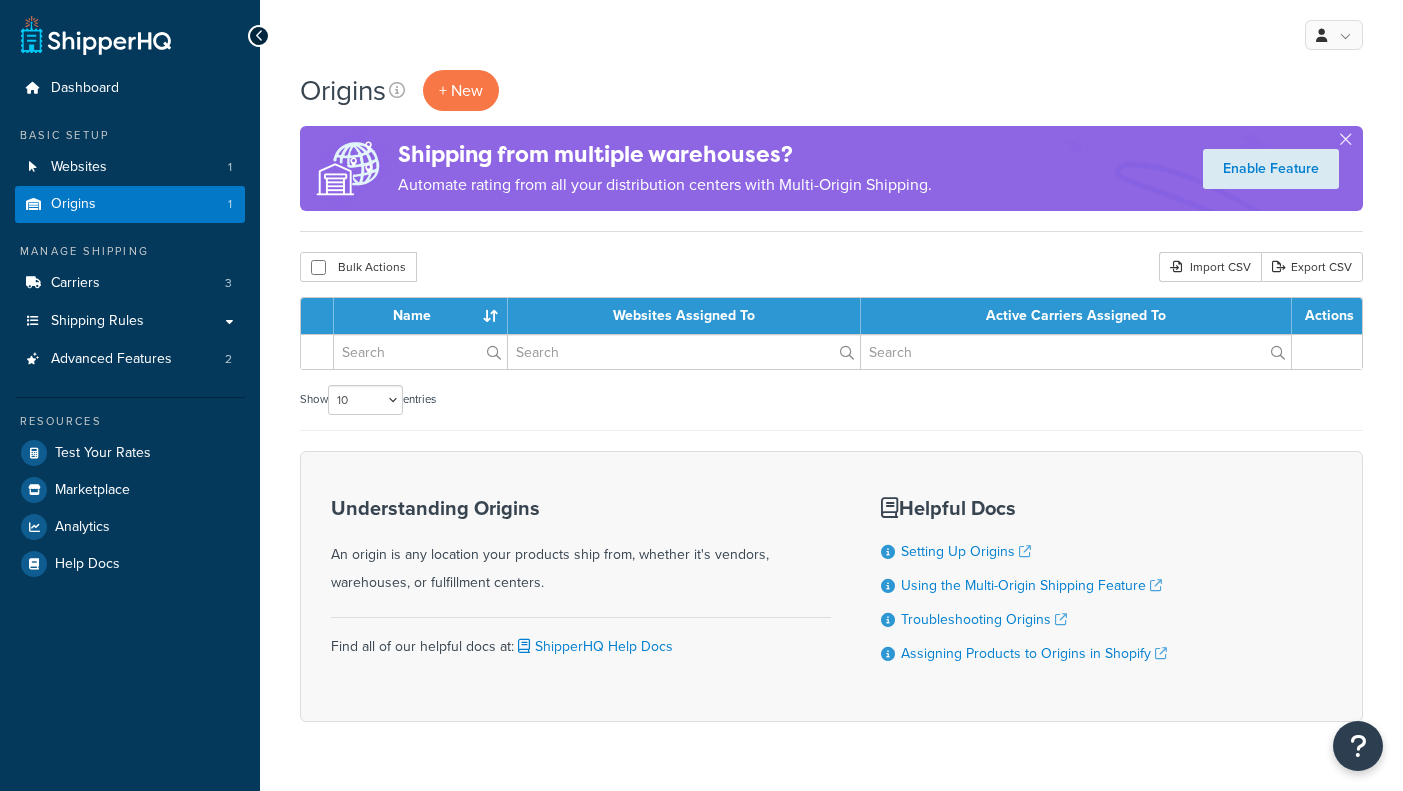 scroll, scrollTop: 0, scrollLeft: 0, axis: both 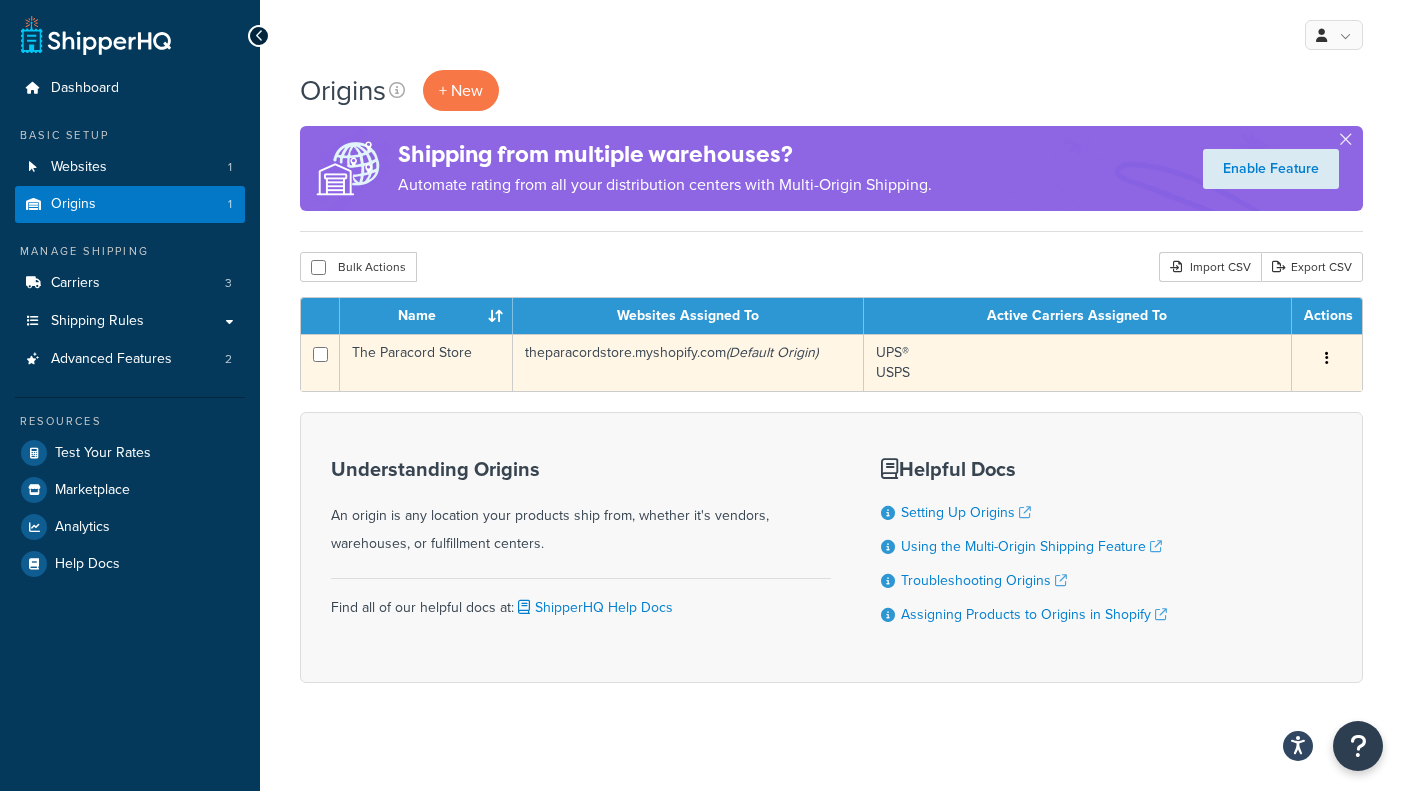 click at bounding box center [1327, 359] 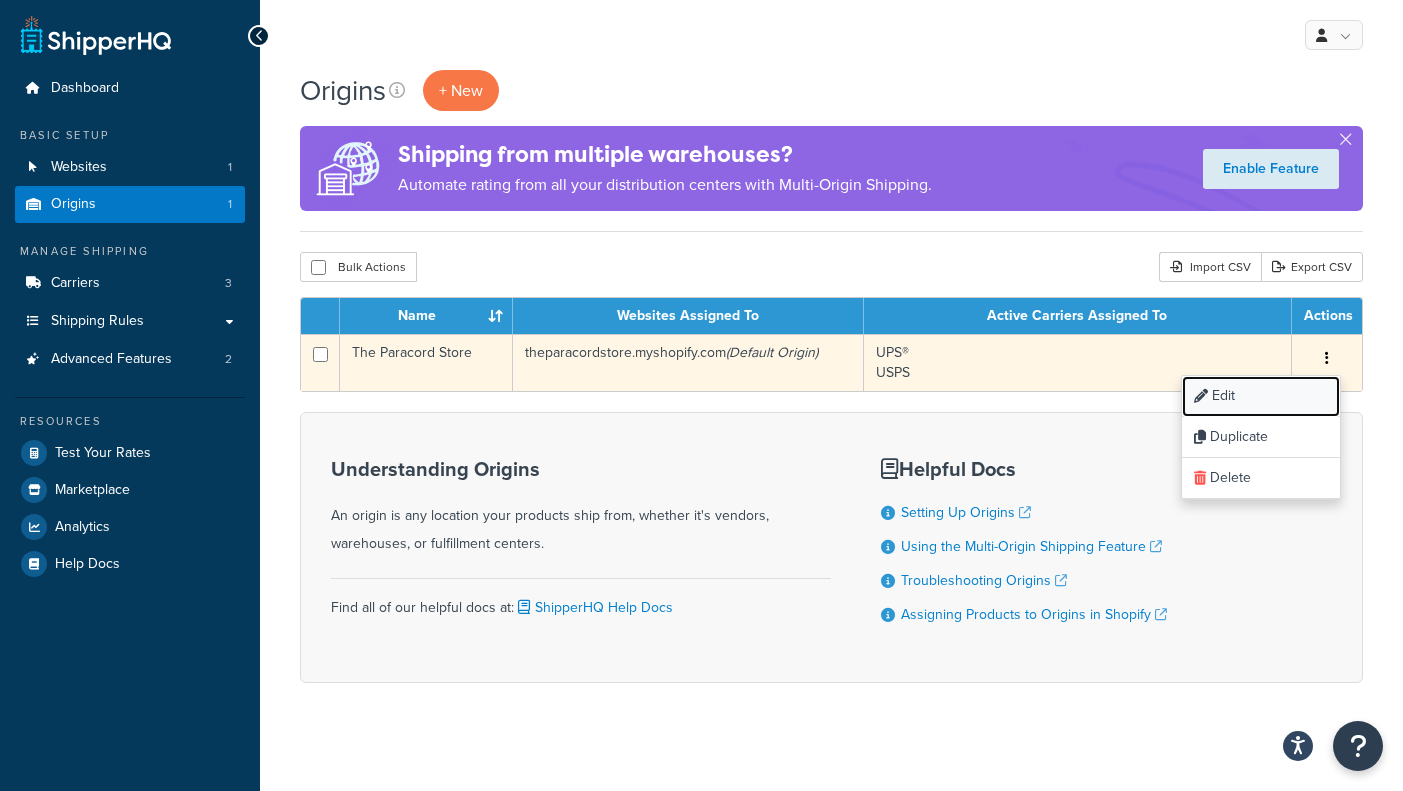 click on "Edit" at bounding box center (1261, 396) 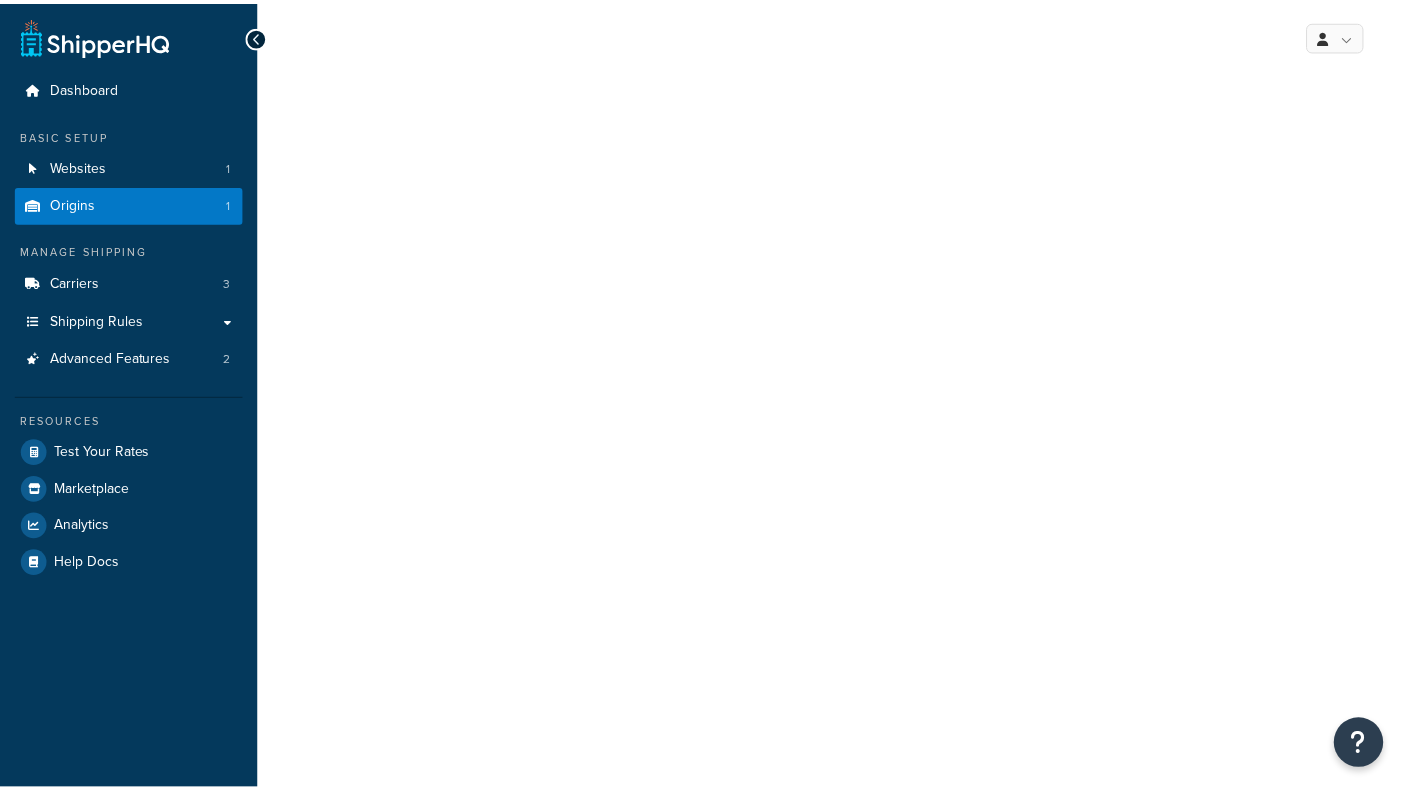 scroll, scrollTop: 0, scrollLeft: 0, axis: both 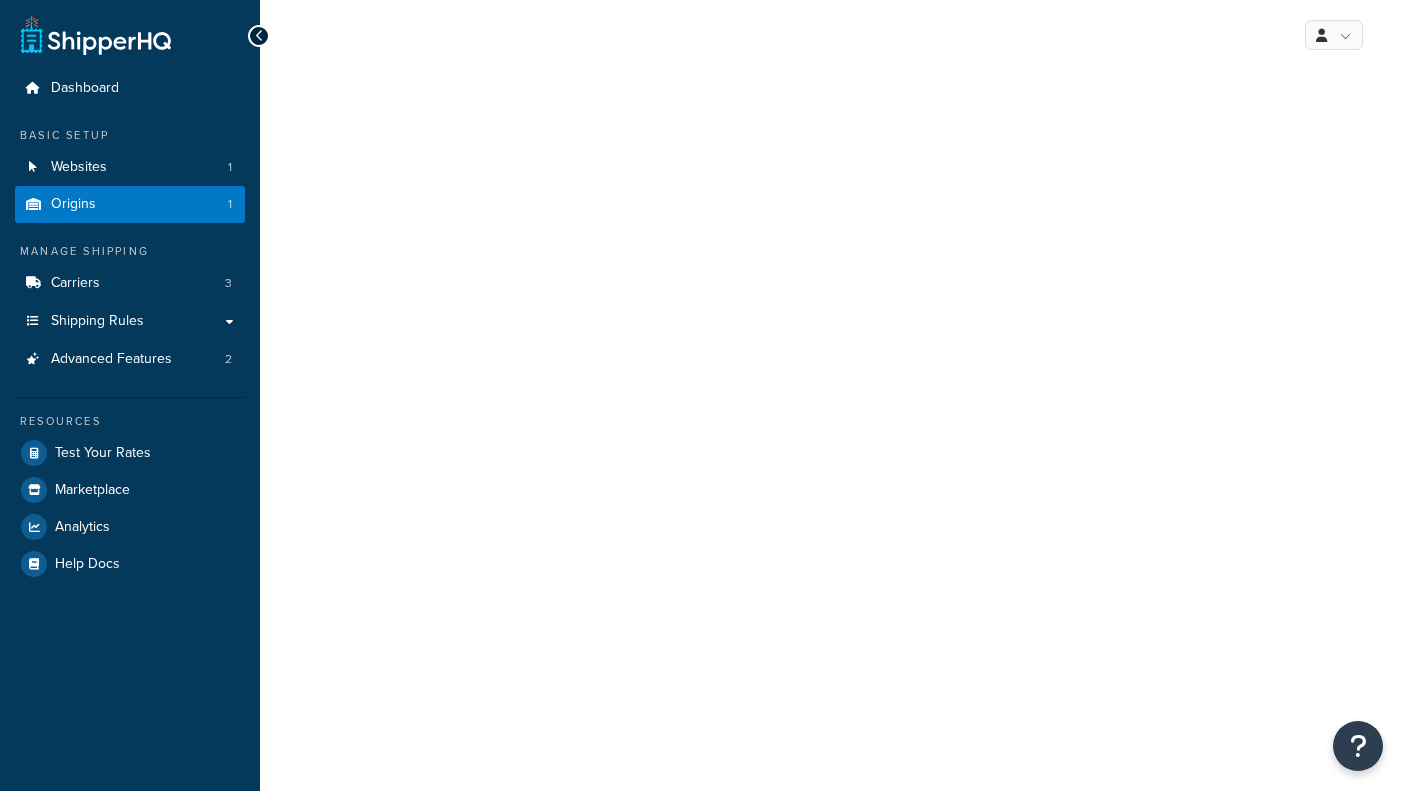 select on "38" 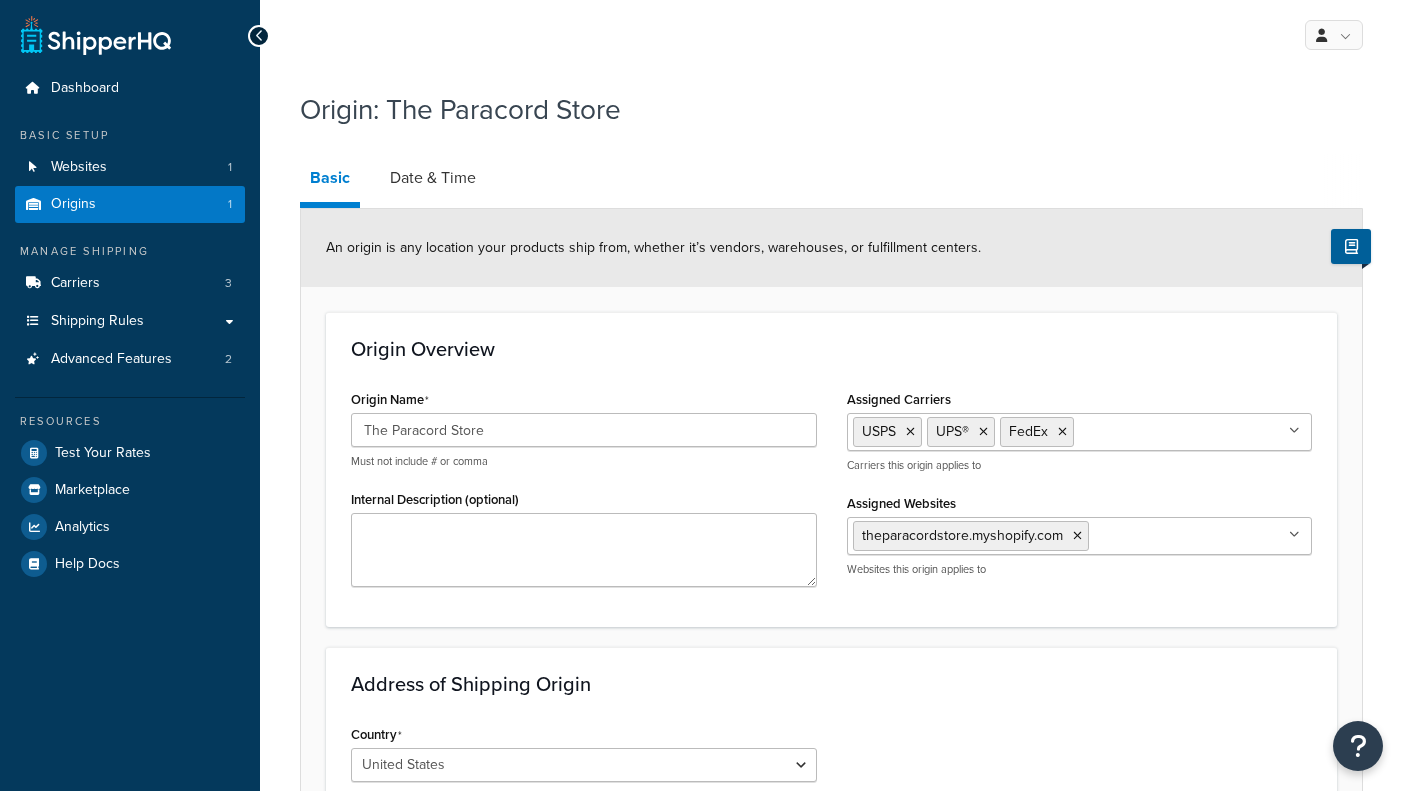 scroll, scrollTop: 0, scrollLeft: 0, axis: both 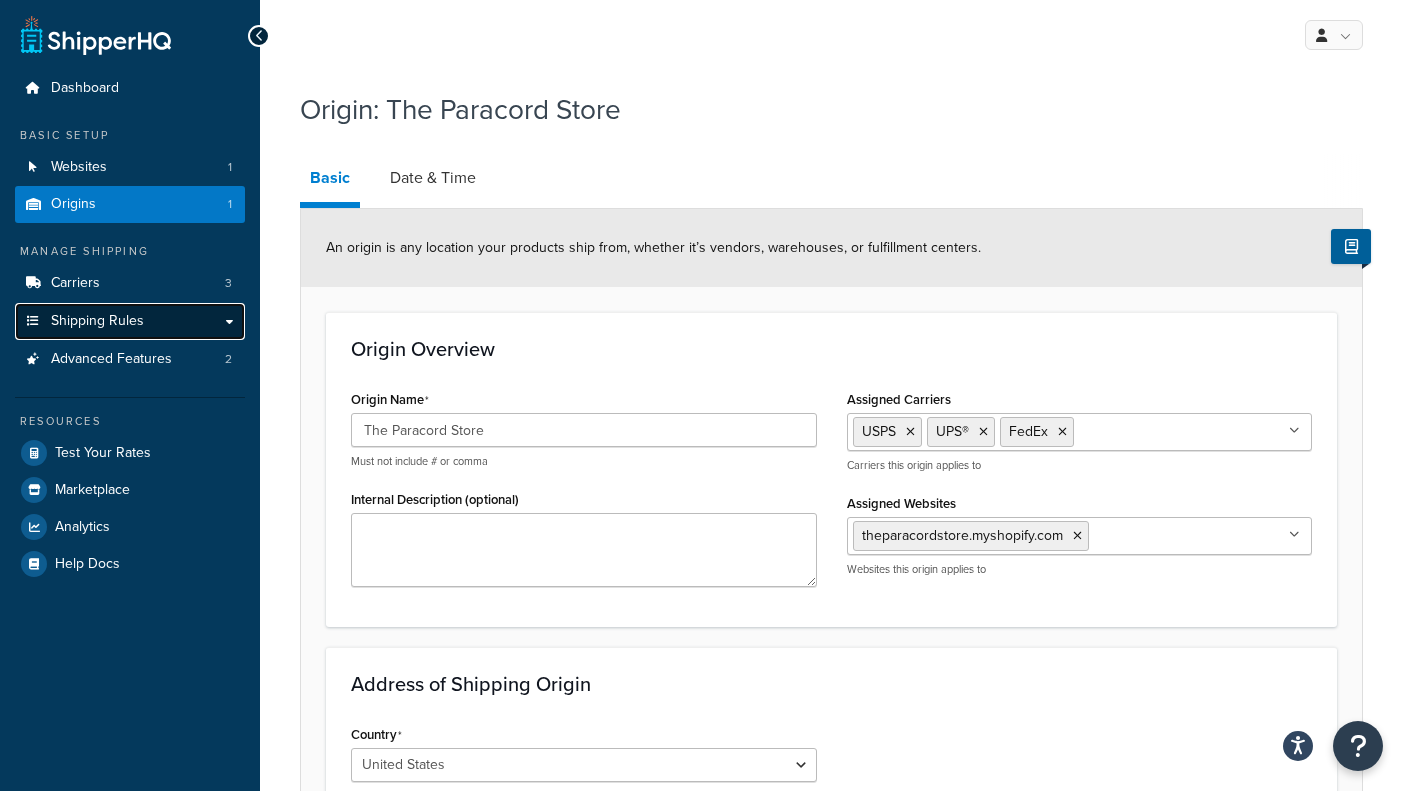 click on "Shipping Rules" at bounding box center (130, 321) 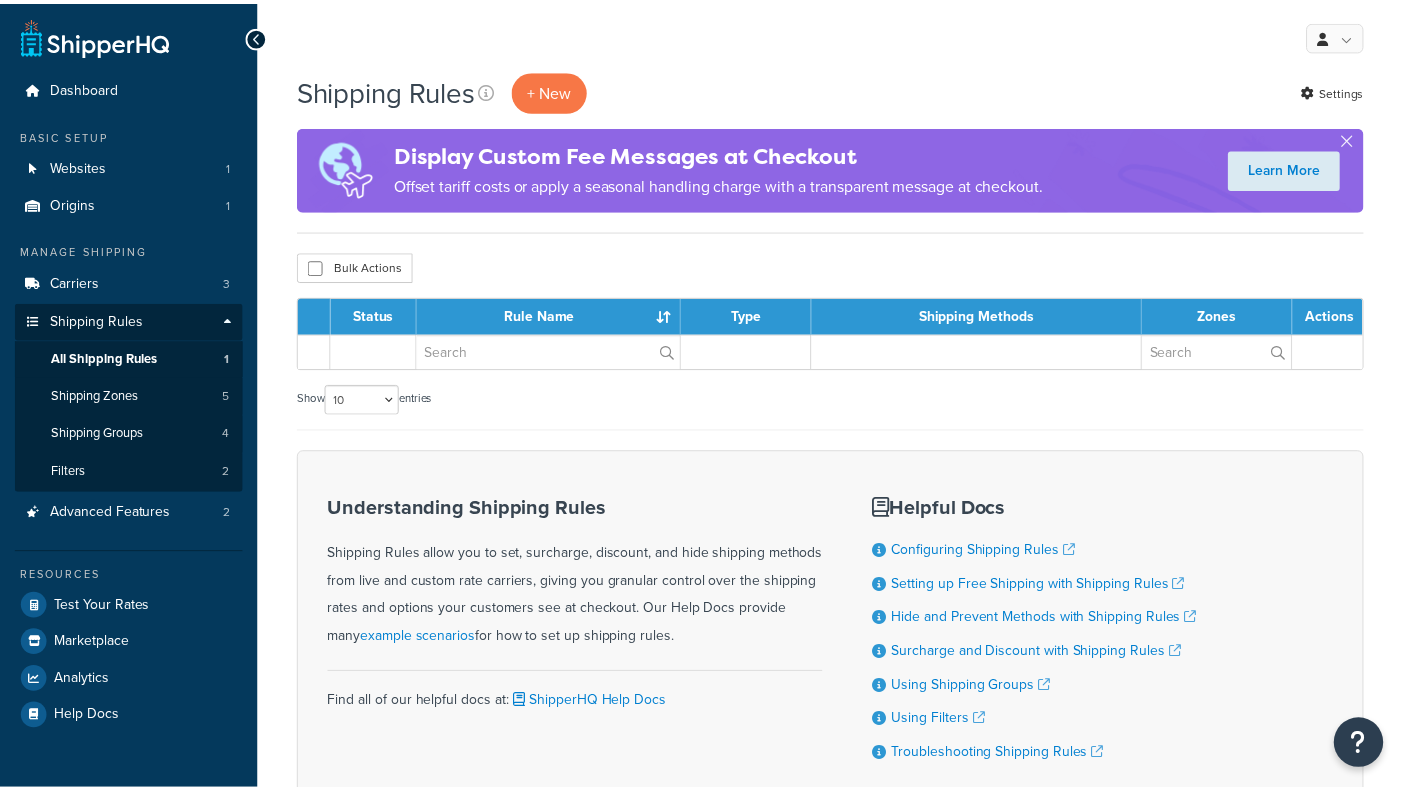 scroll, scrollTop: 0, scrollLeft: 0, axis: both 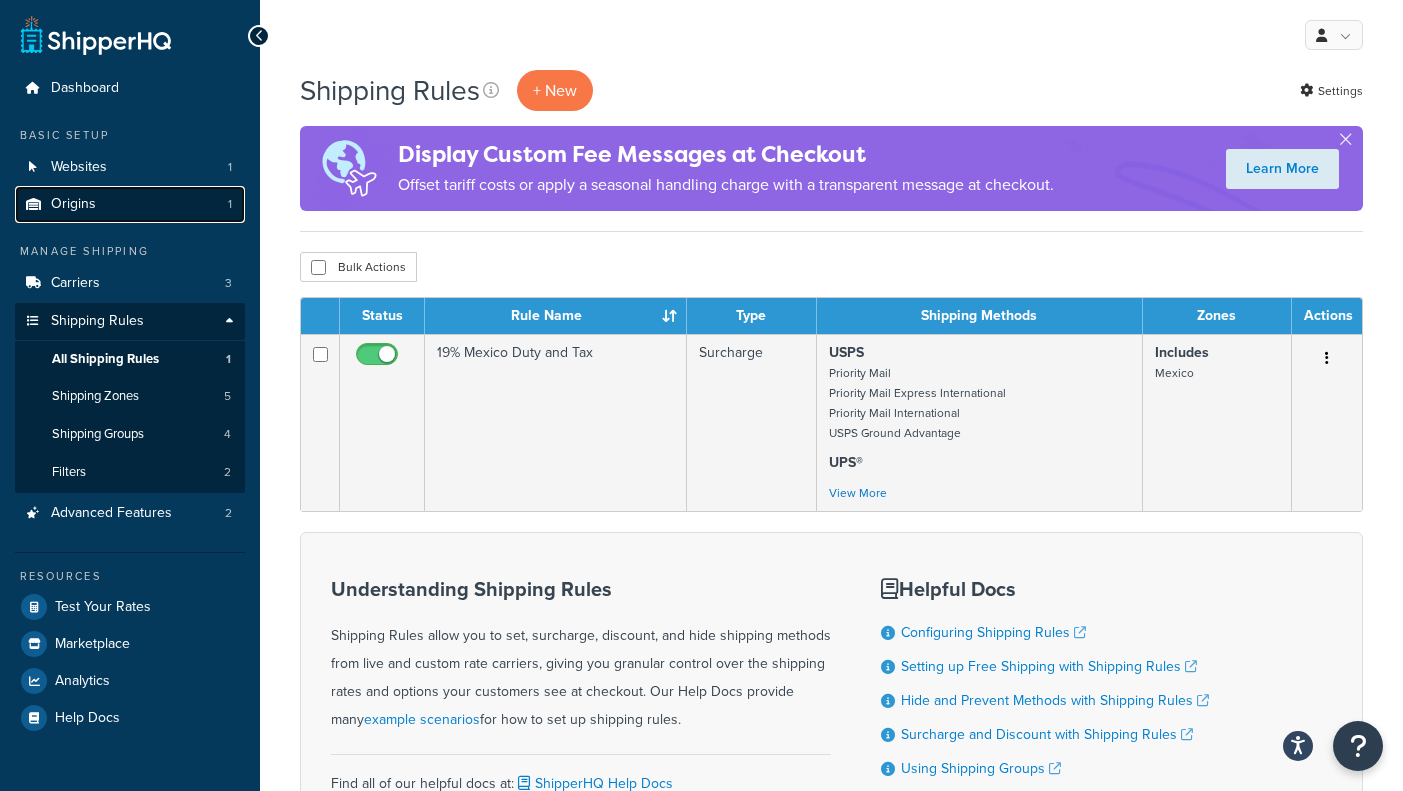 click on "Origins
1" at bounding box center [130, 204] 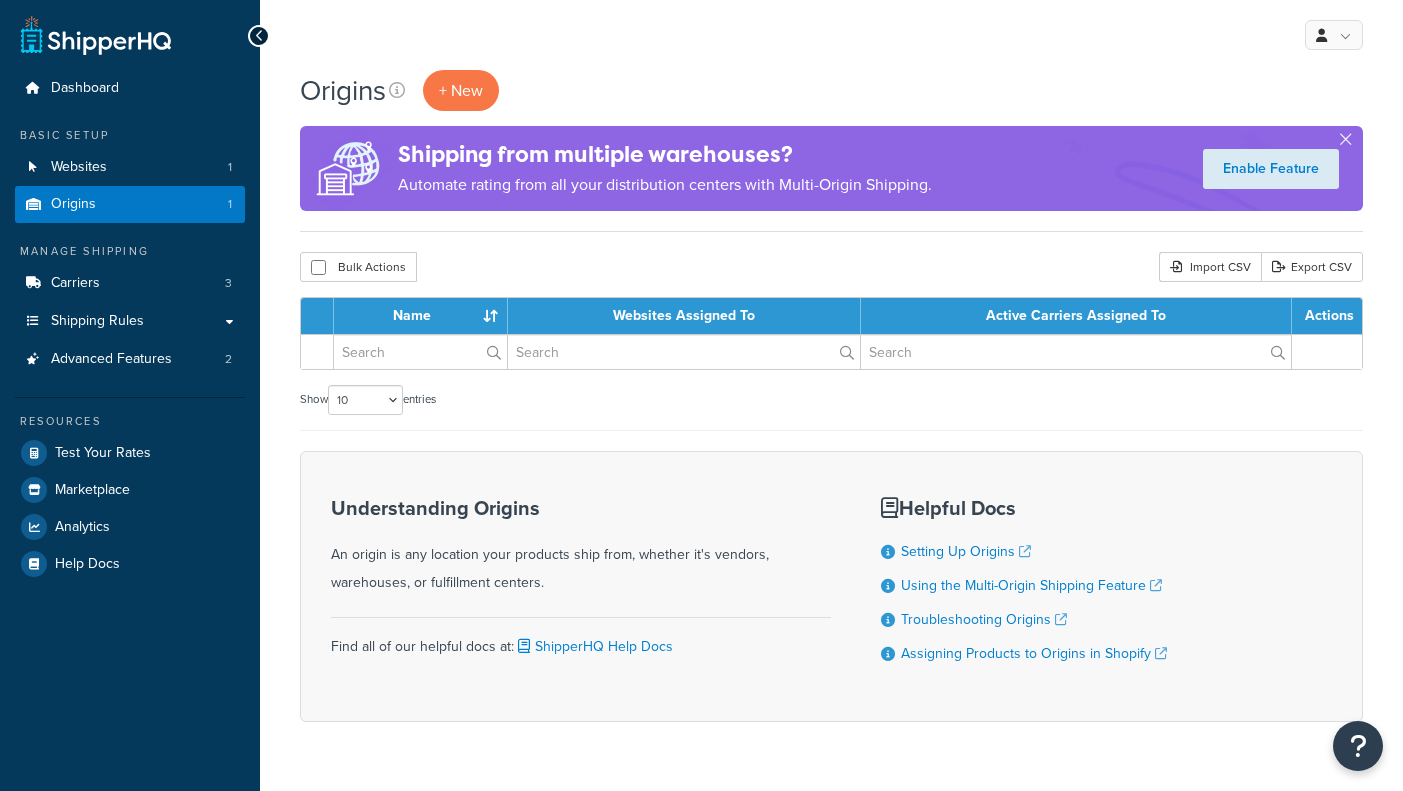 scroll, scrollTop: 0, scrollLeft: 0, axis: both 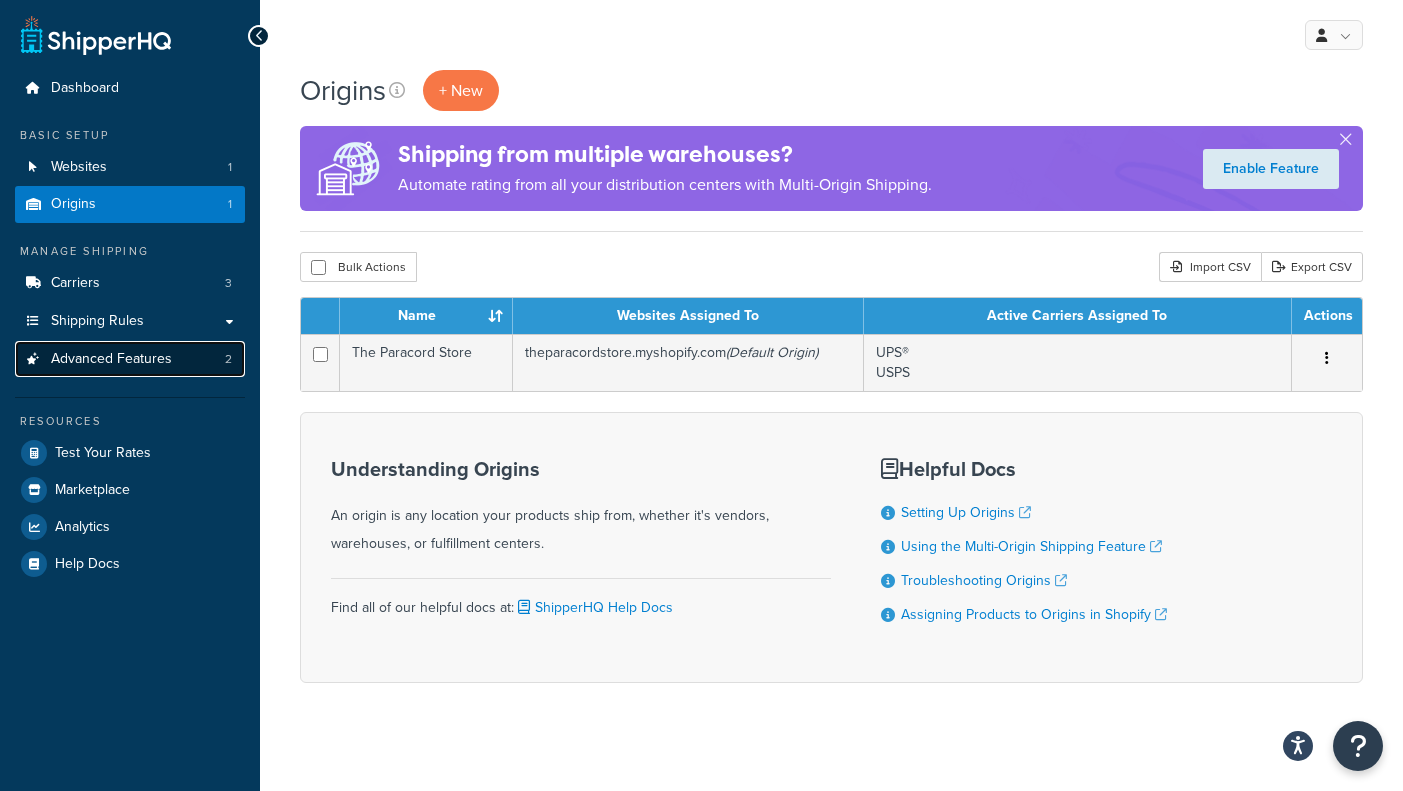 click on "Advanced Features" at bounding box center [111, 359] 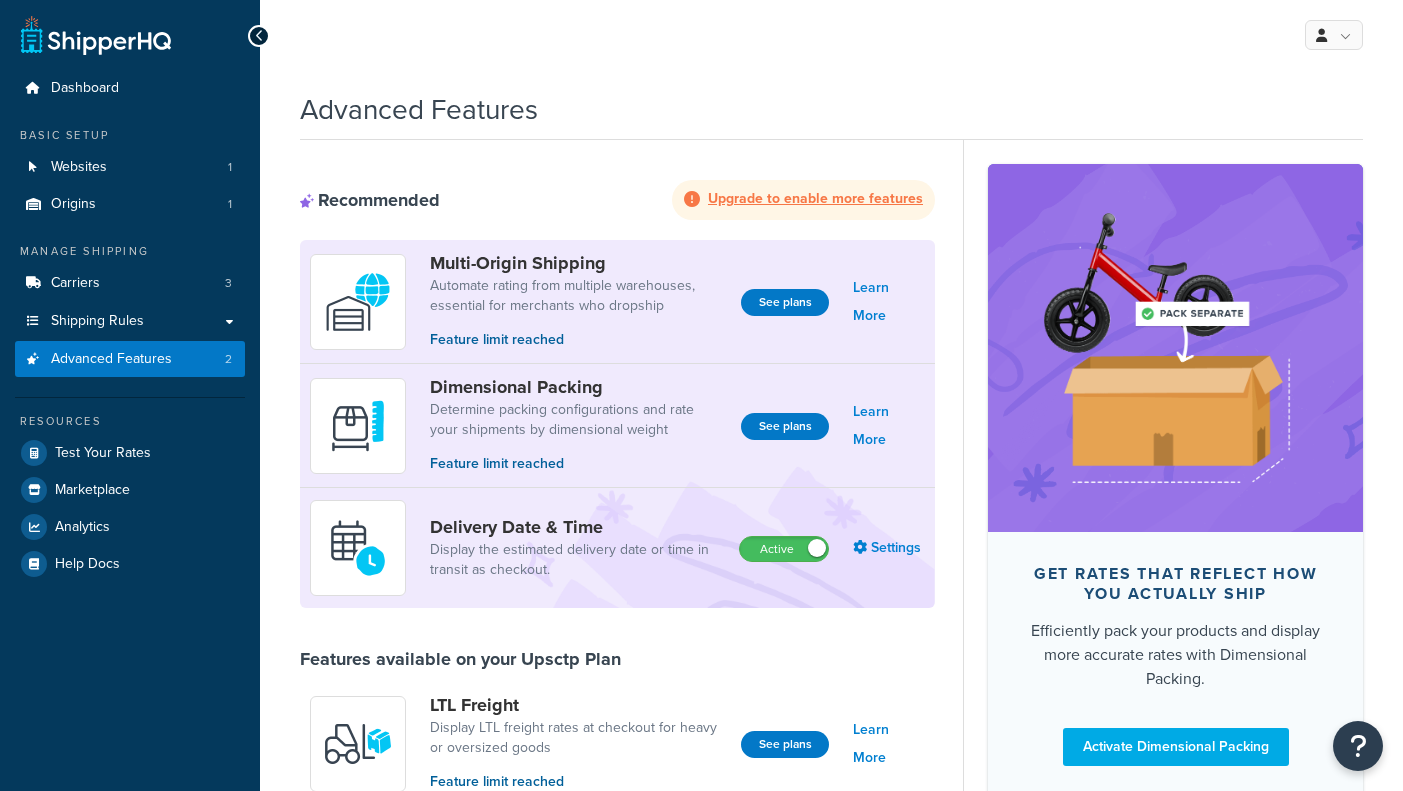 scroll, scrollTop: 0, scrollLeft: 0, axis: both 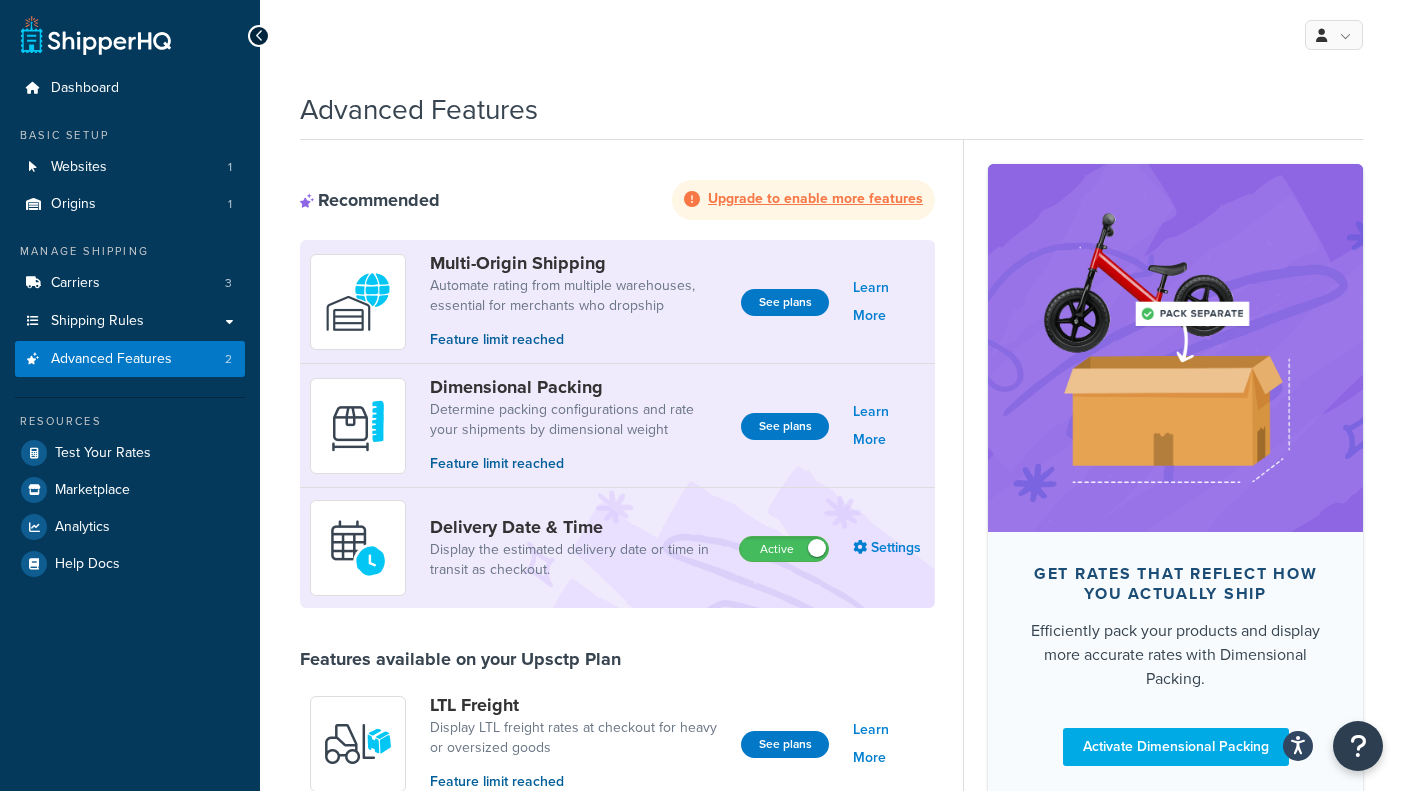 click at bounding box center [96, 35] 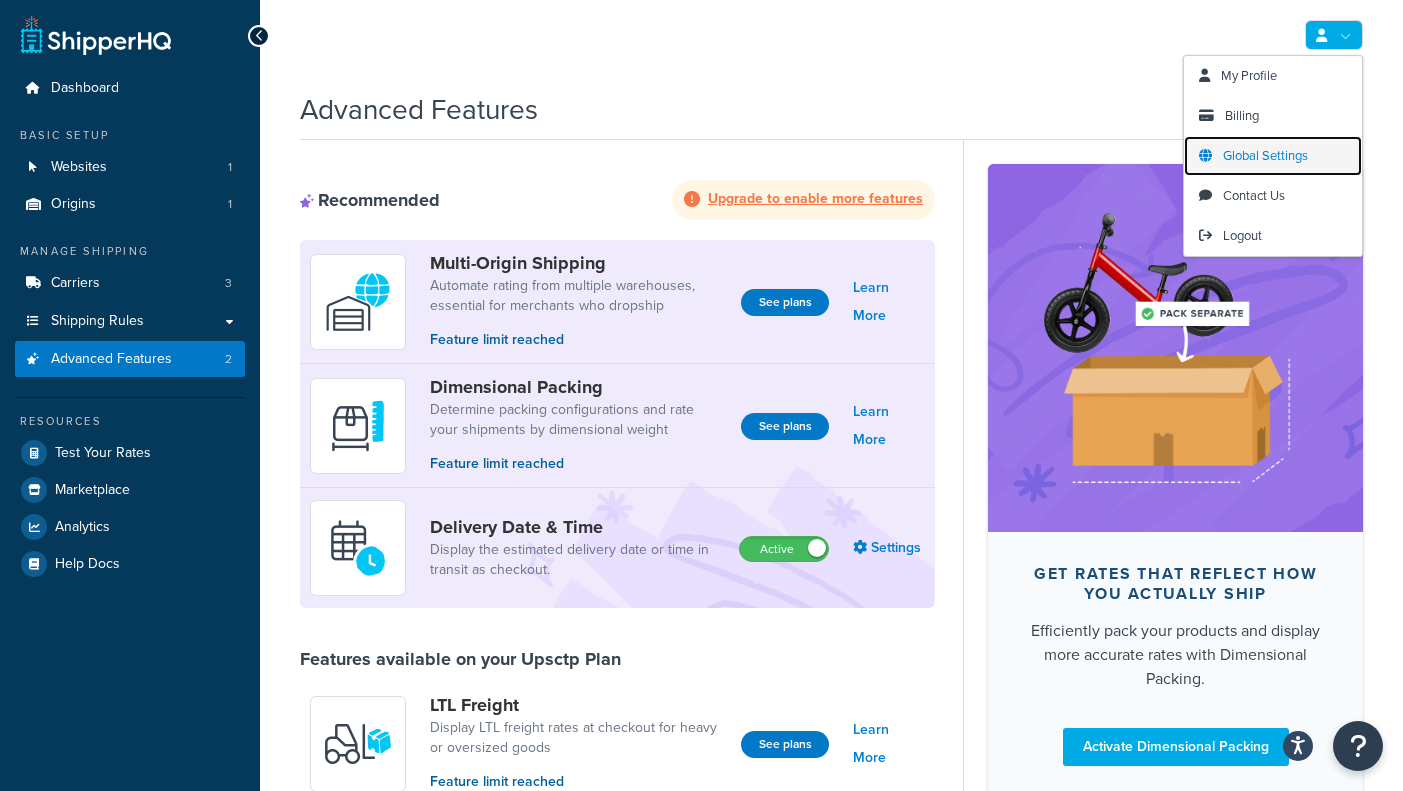 click on "Global Settings" at bounding box center [1265, 155] 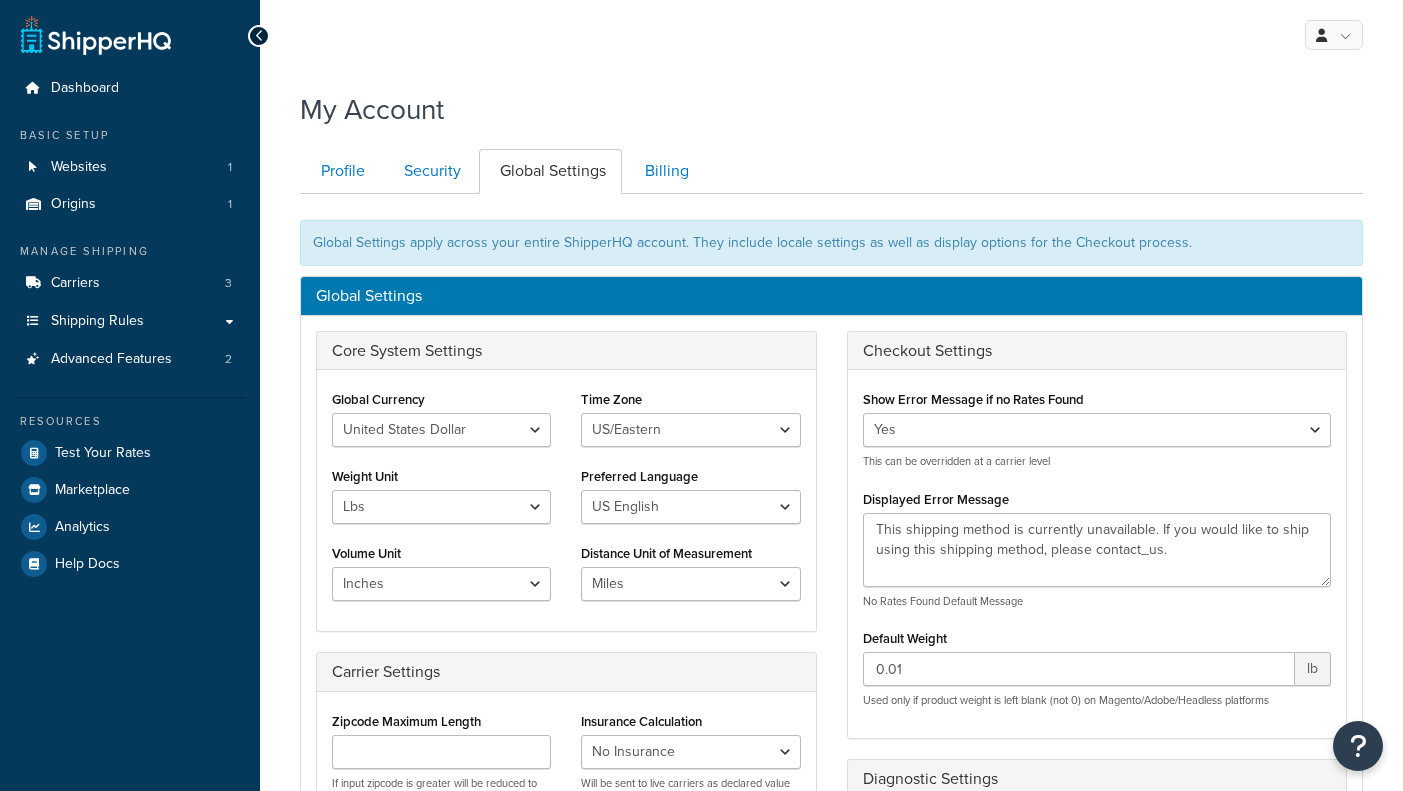 scroll, scrollTop: 0, scrollLeft: 0, axis: both 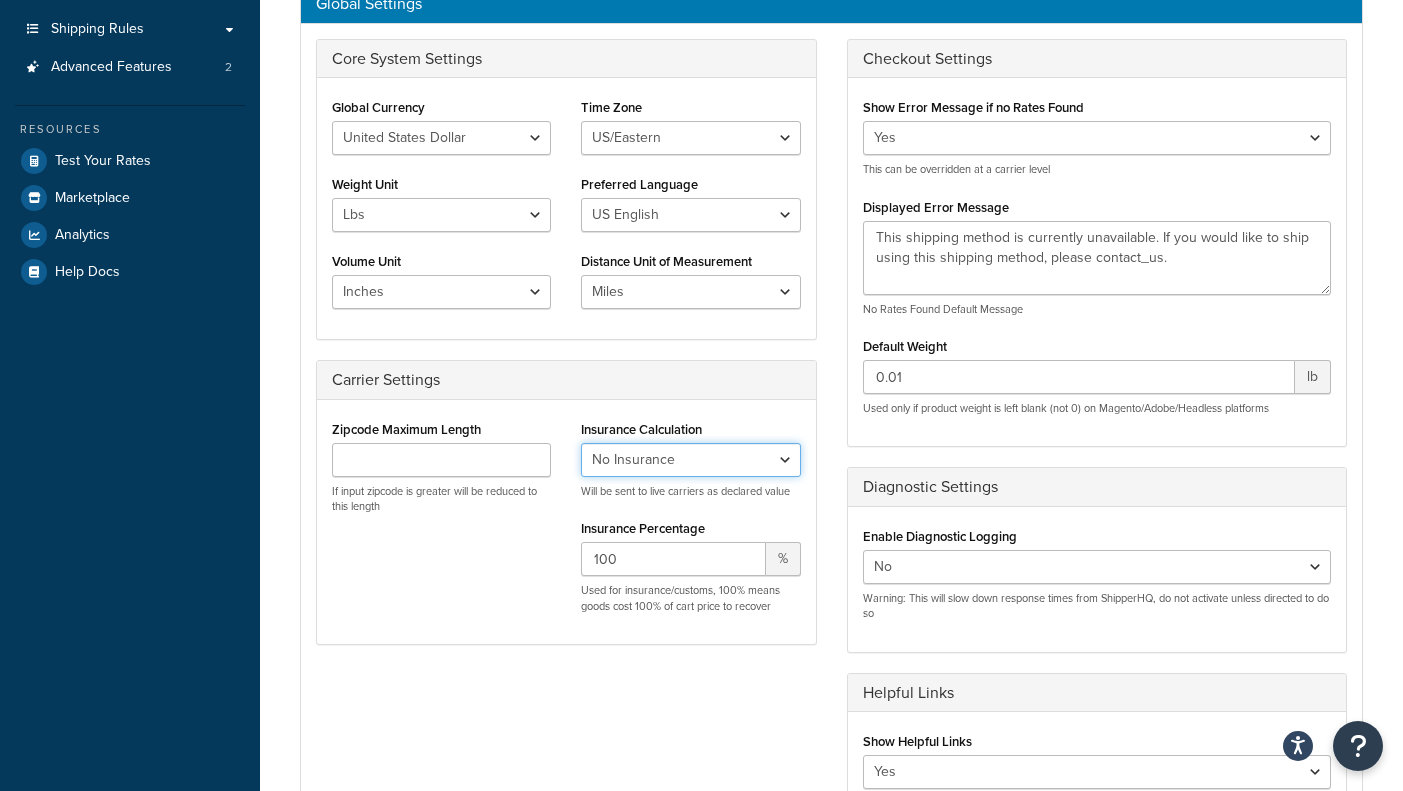 click on "No Insurance
Percentage of Cart Price
Product Cost Value" at bounding box center [690, 460] 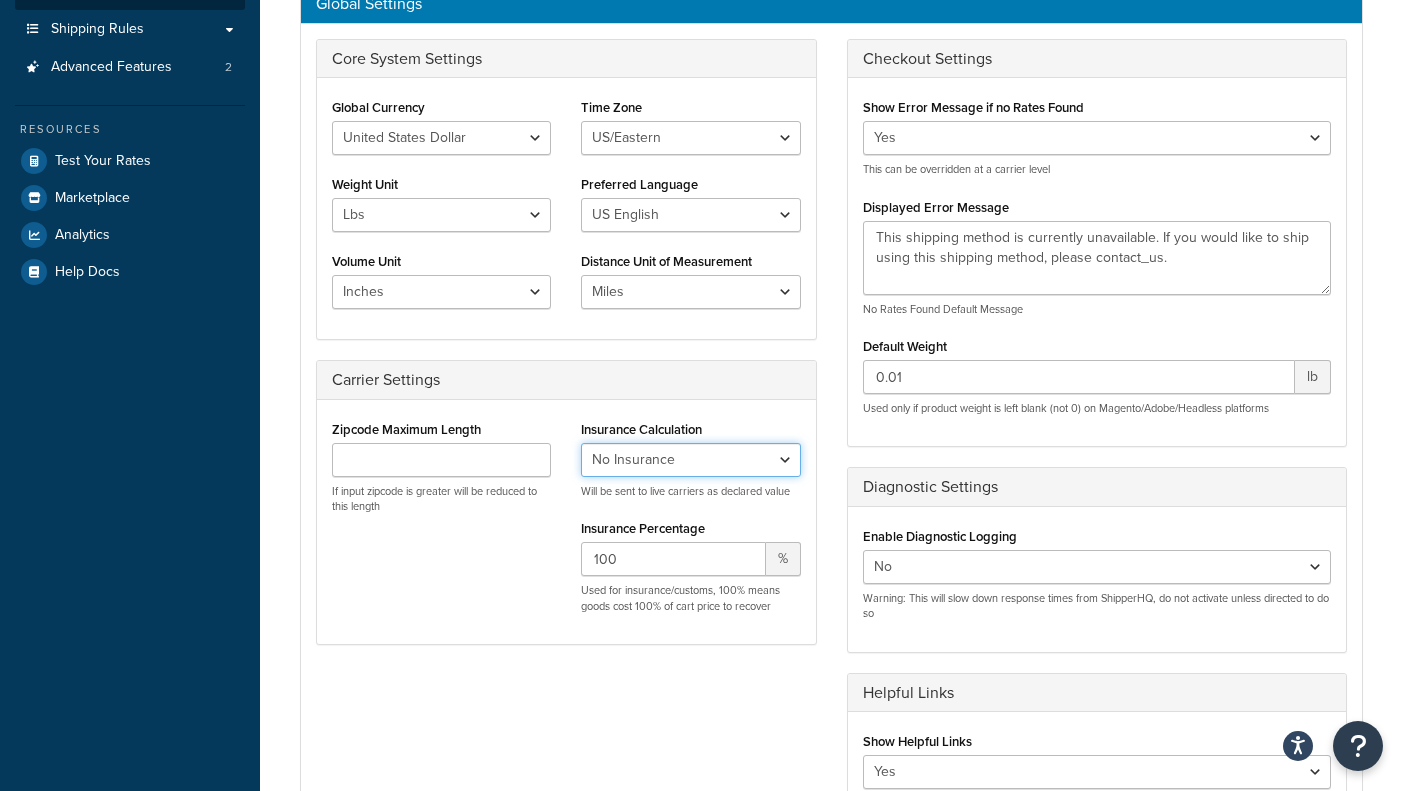 scroll, scrollTop: 0, scrollLeft: 0, axis: both 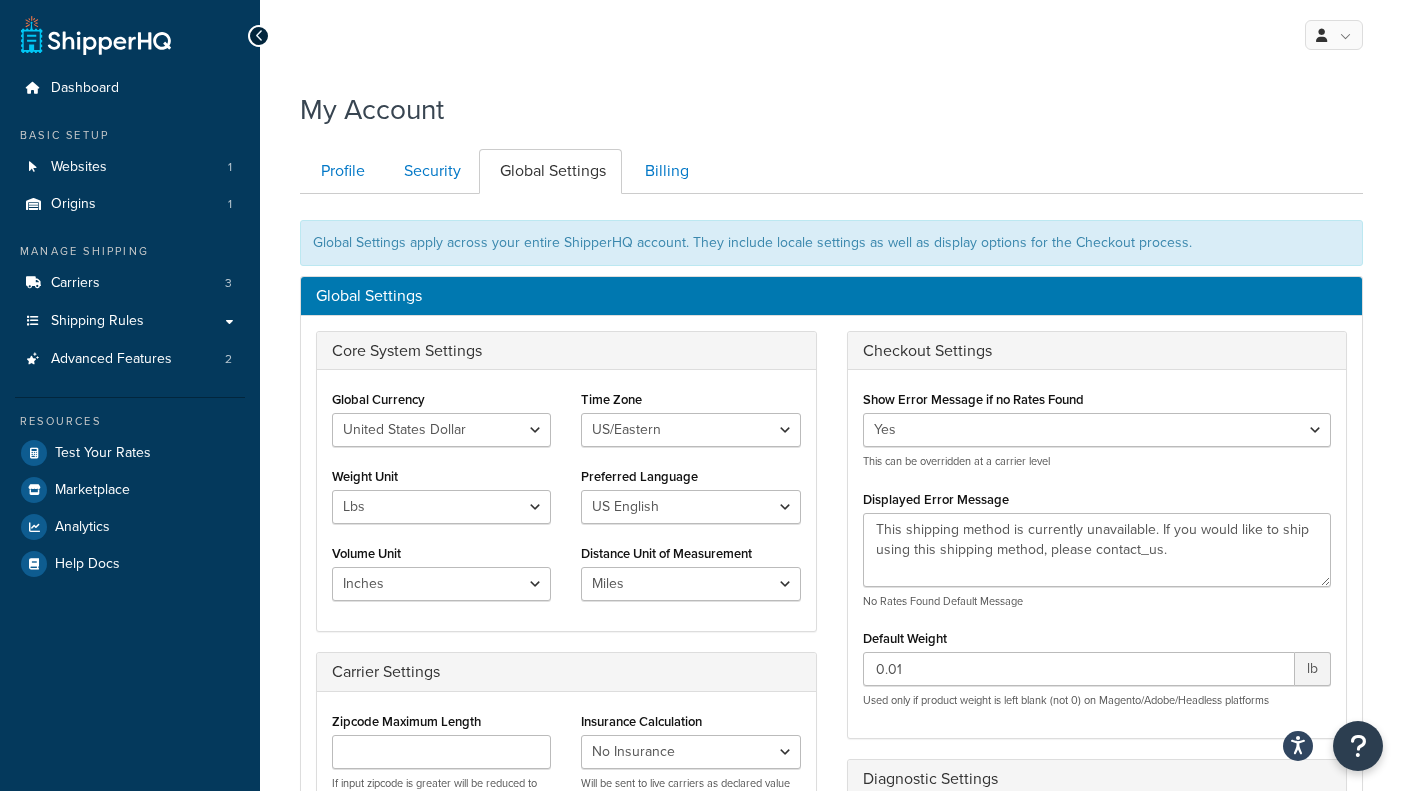 click at bounding box center [259, 36] 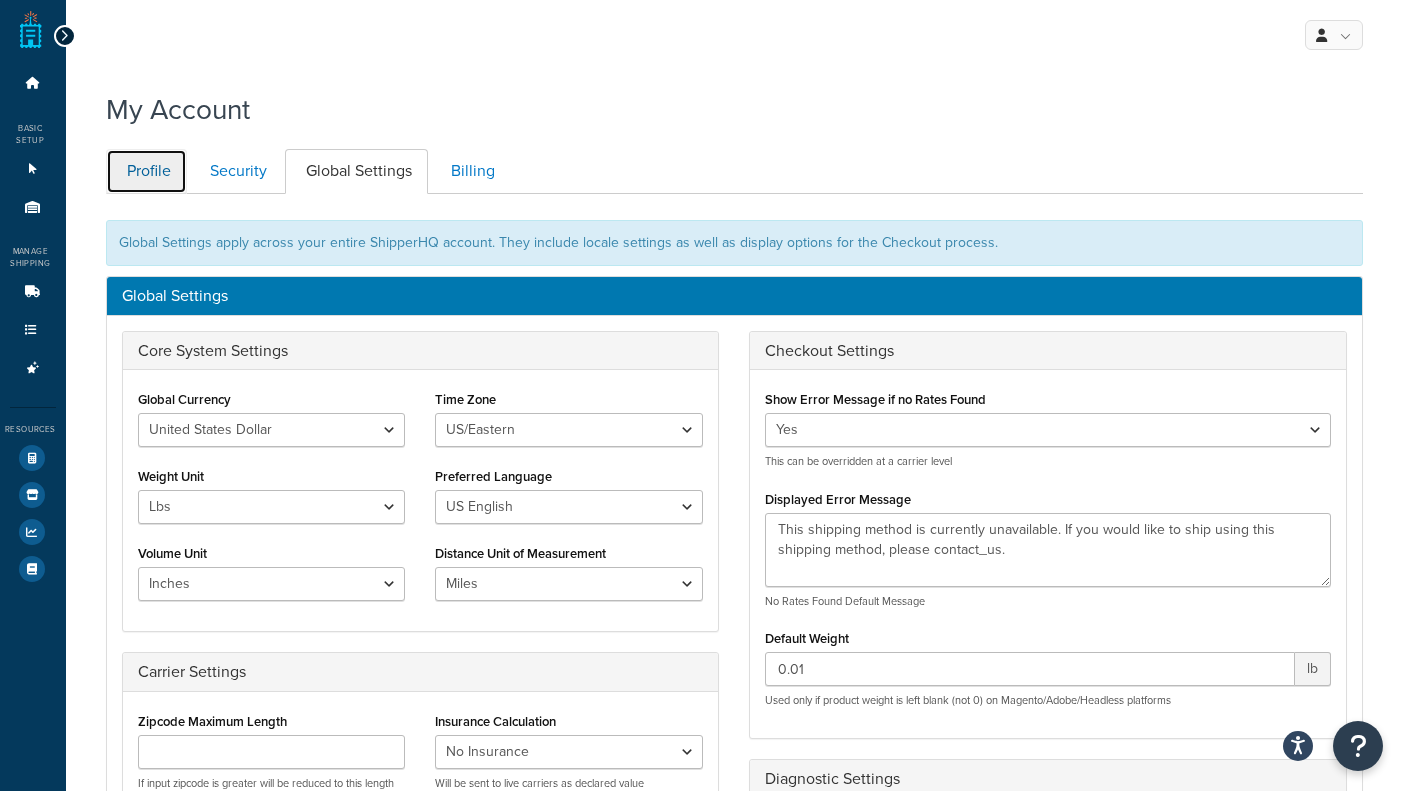 click on "Profile" at bounding box center (146, 171) 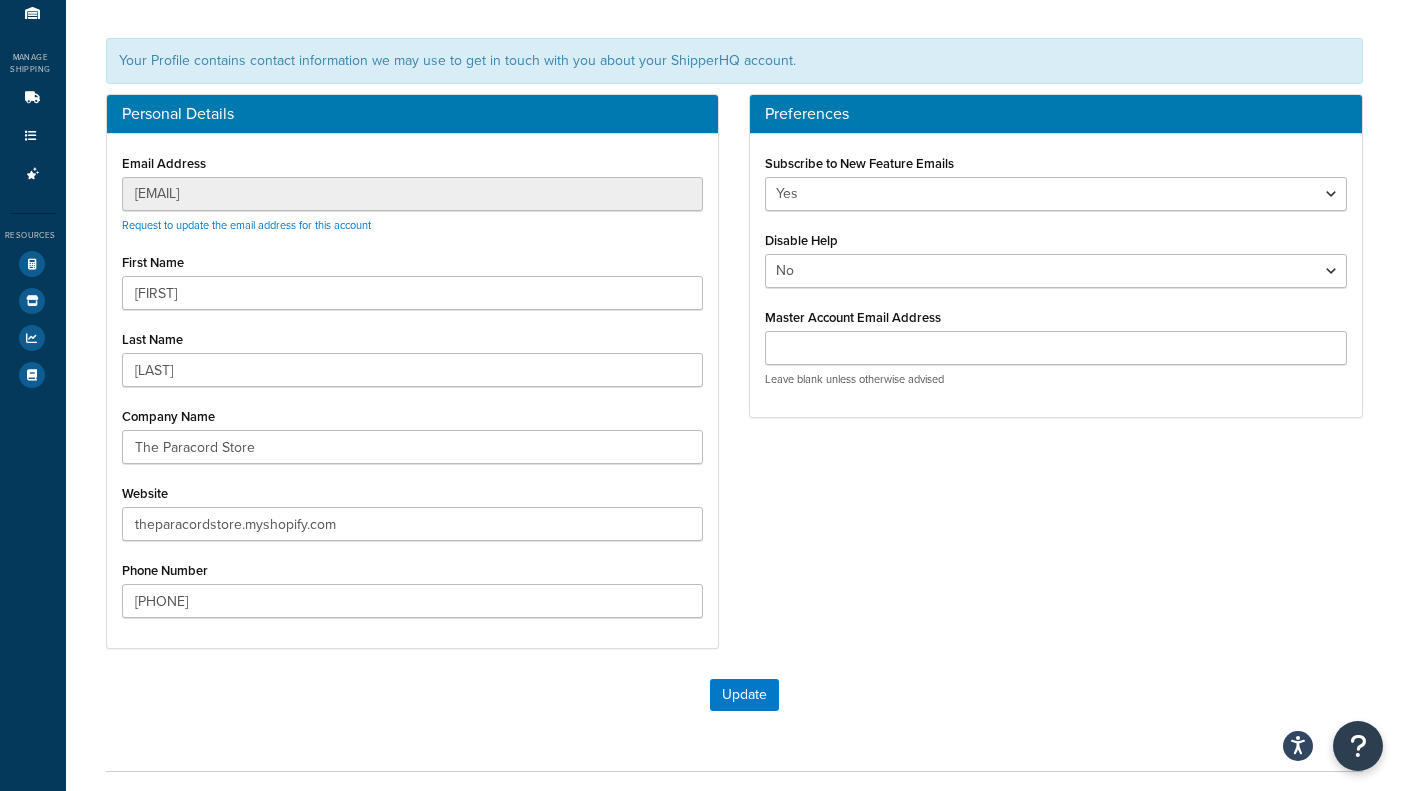 scroll, scrollTop: 0, scrollLeft: 0, axis: both 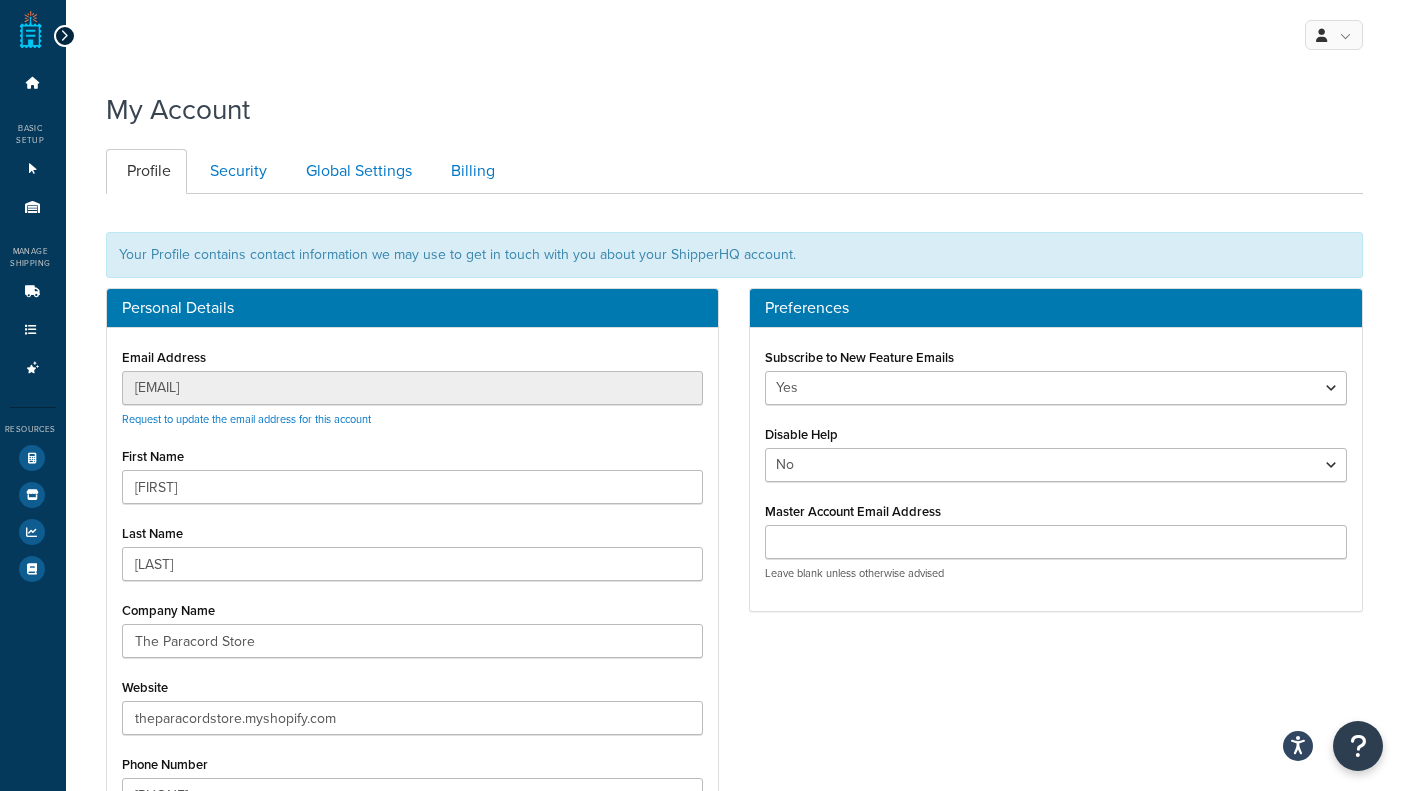 click on "Manage Shipping" at bounding box center [28, 257] 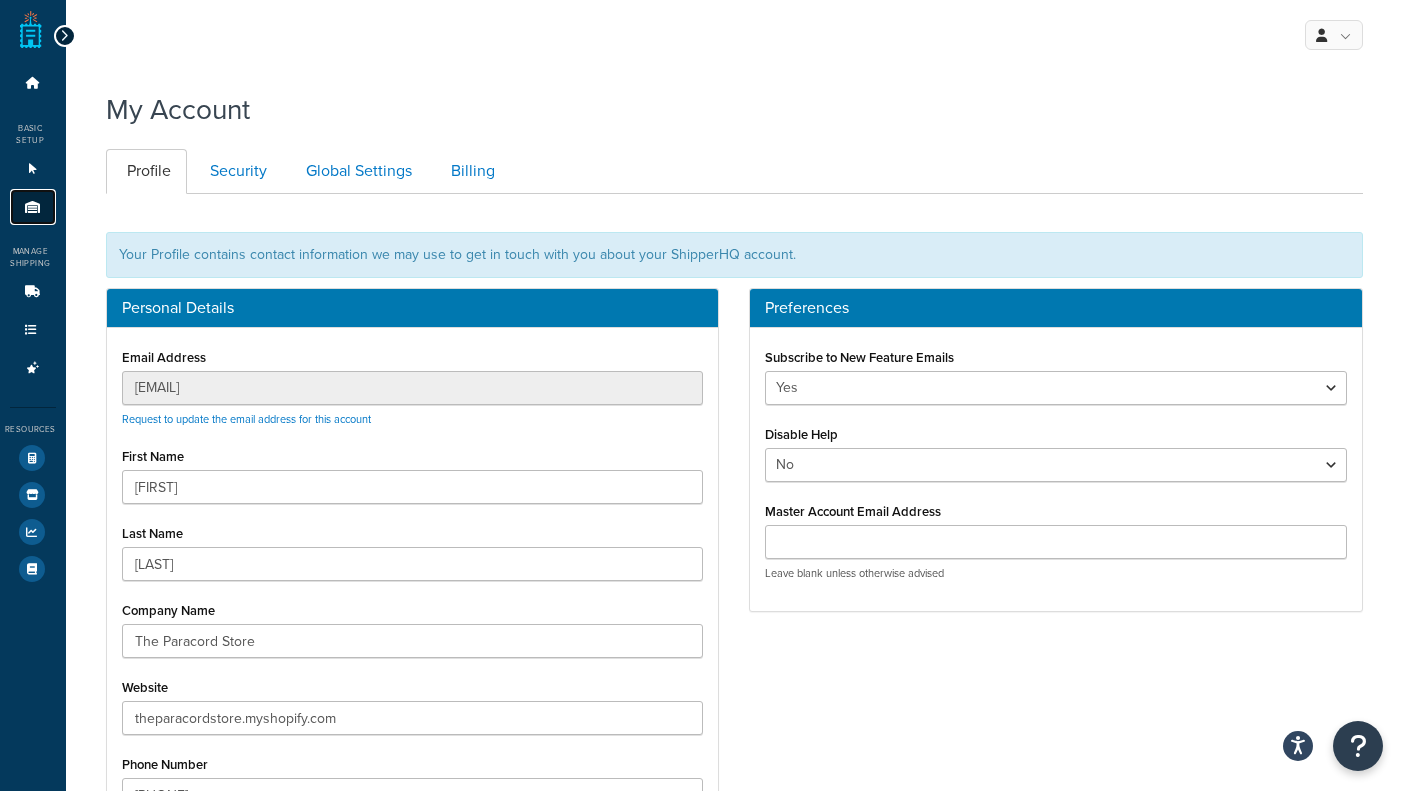 click at bounding box center [33, 207] 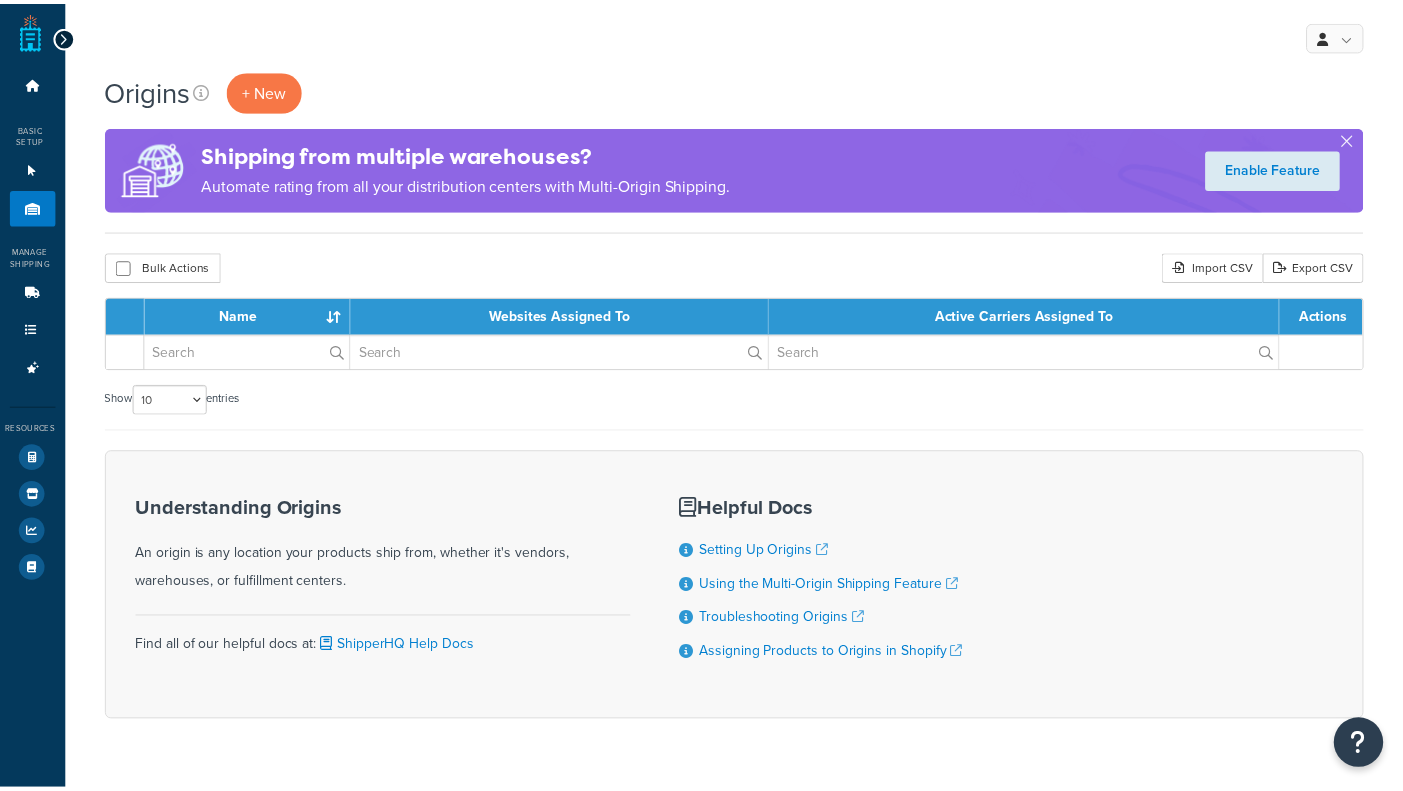 scroll, scrollTop: 0, scrollLeft: 0, axis: both 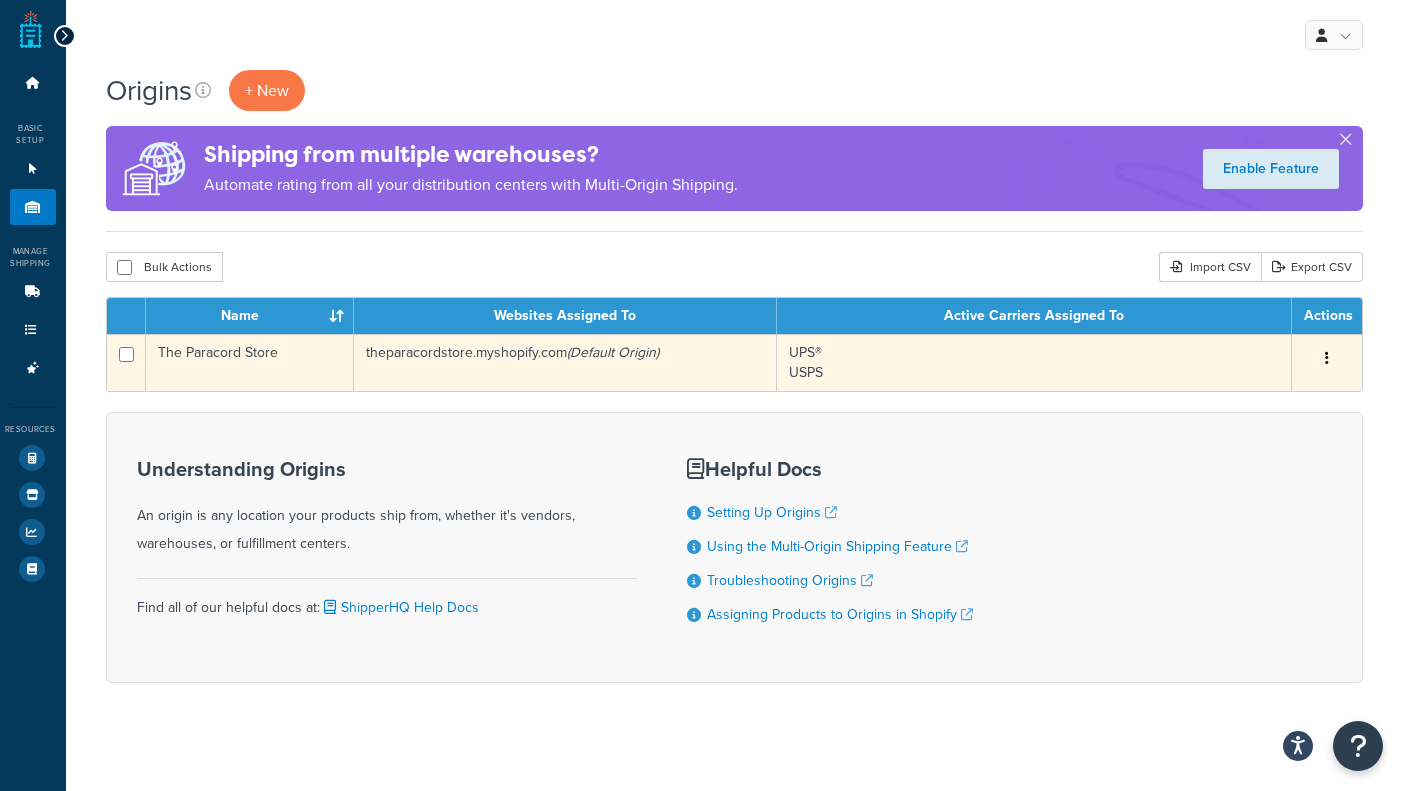 click at bounding box center (1327, 359) 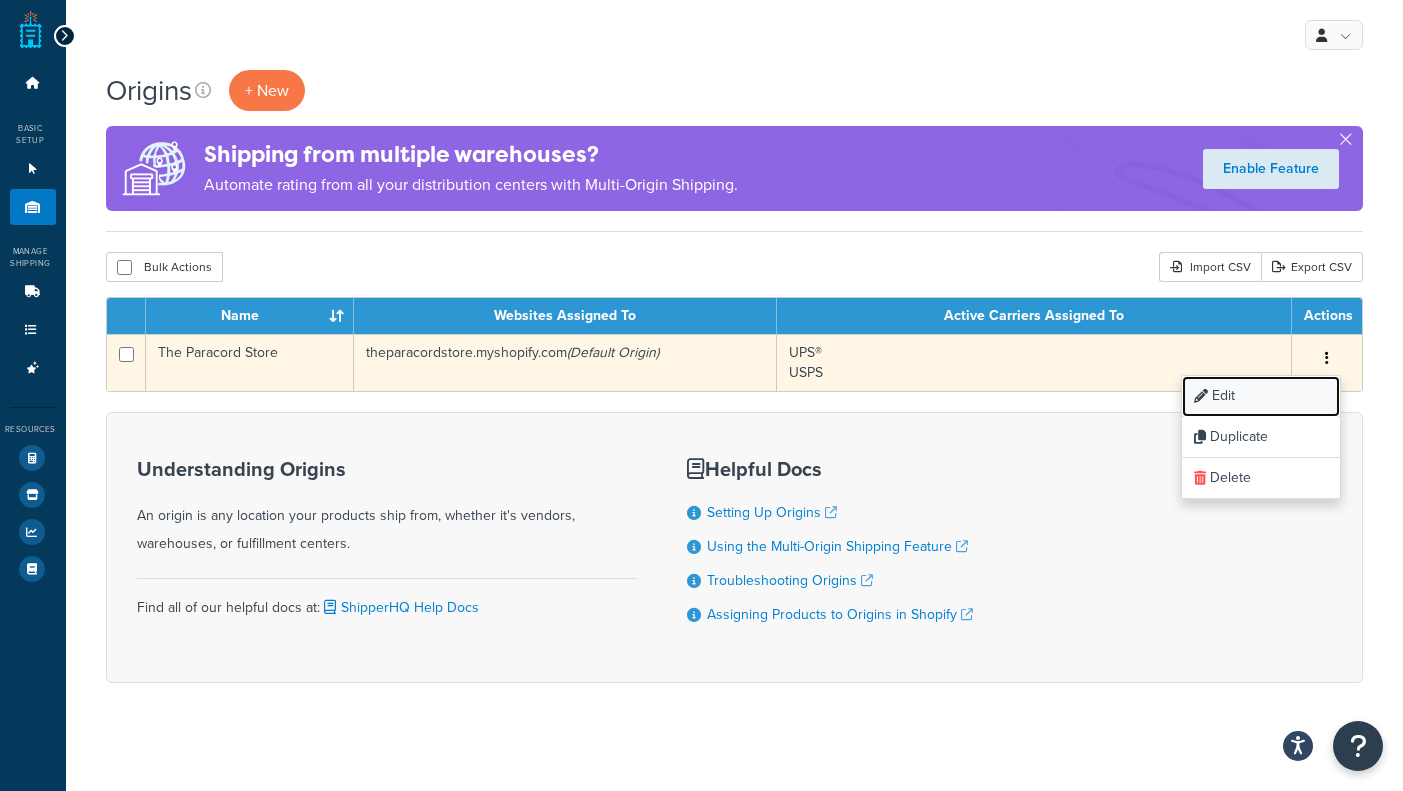 click on "Edit" at bounding box center [1261, 396] 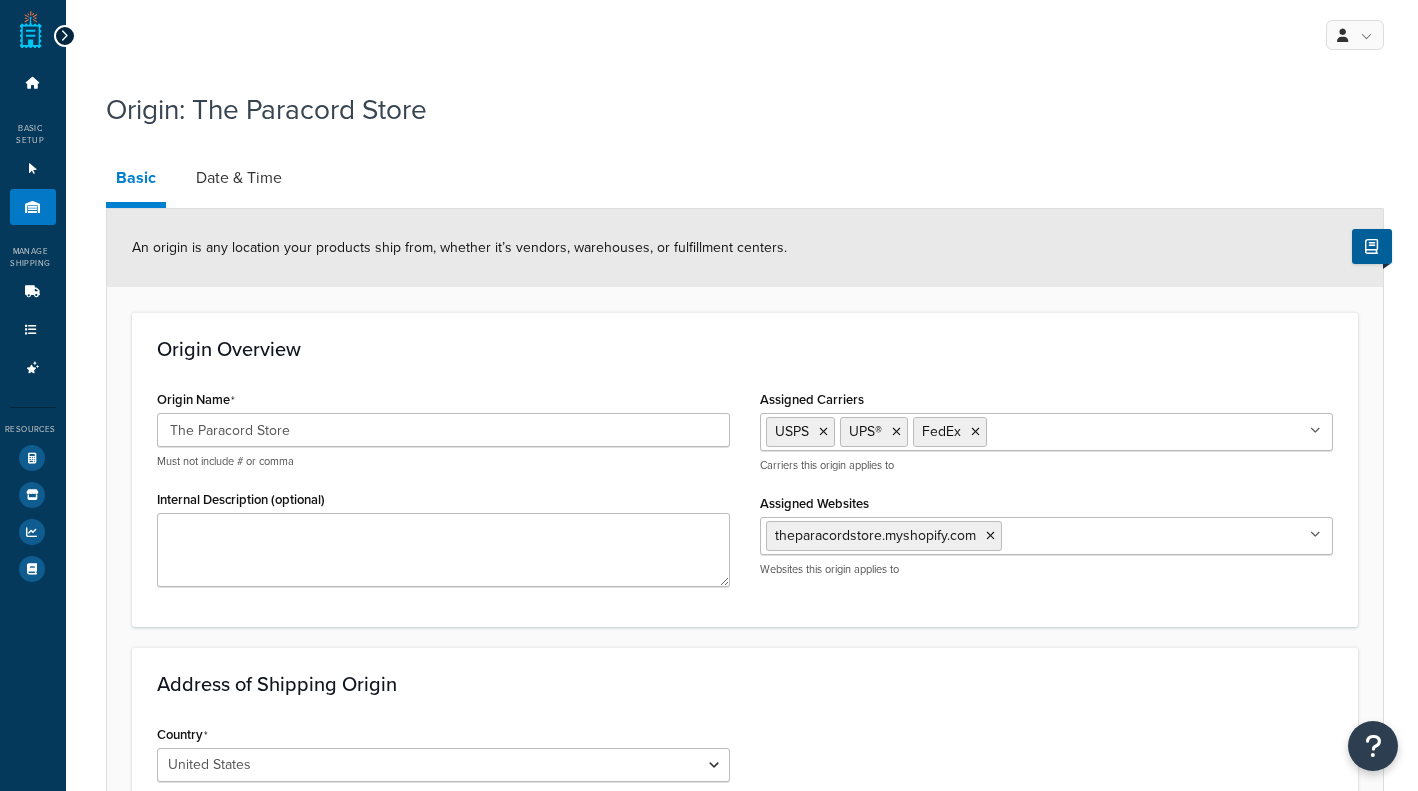 select on "38" 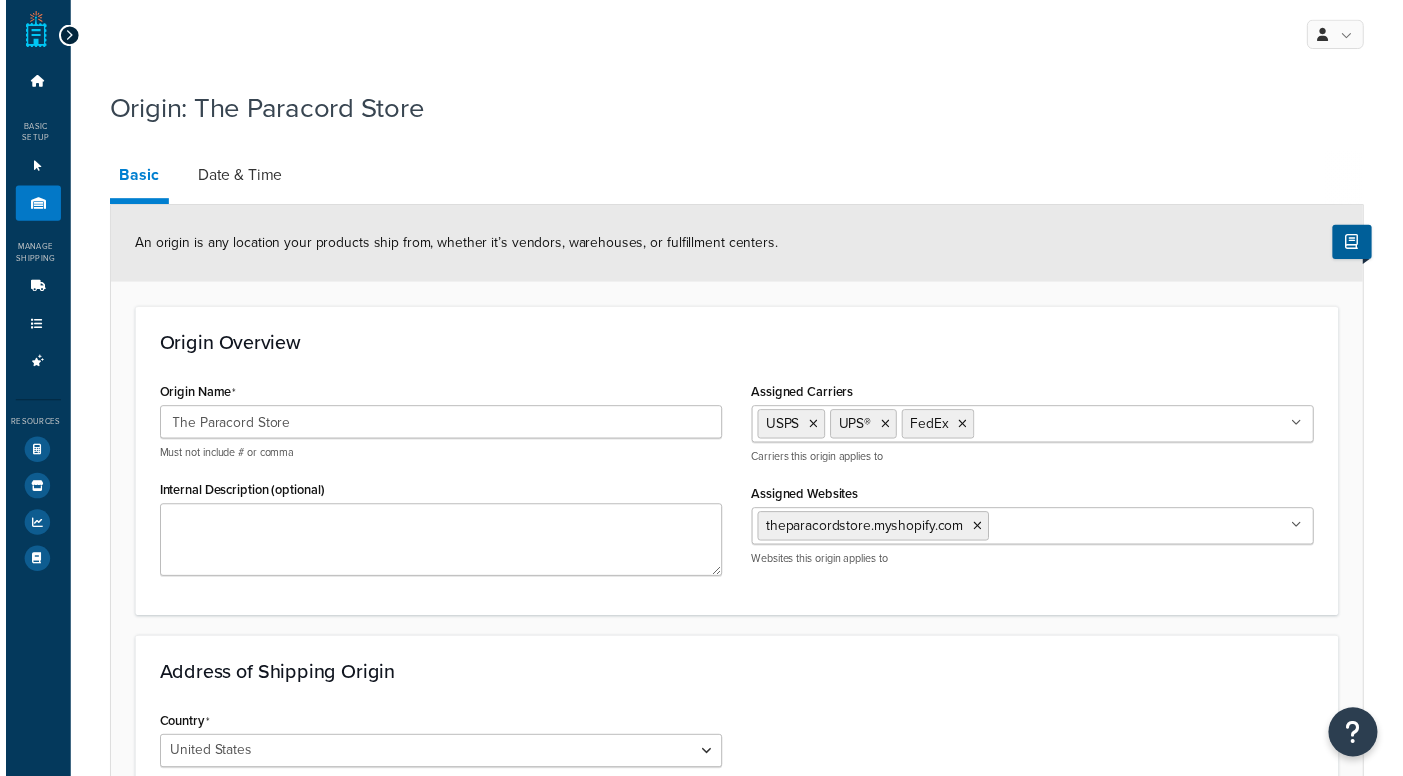 scroll, scrollTop: 0, scrollLeft: 0, axis: both 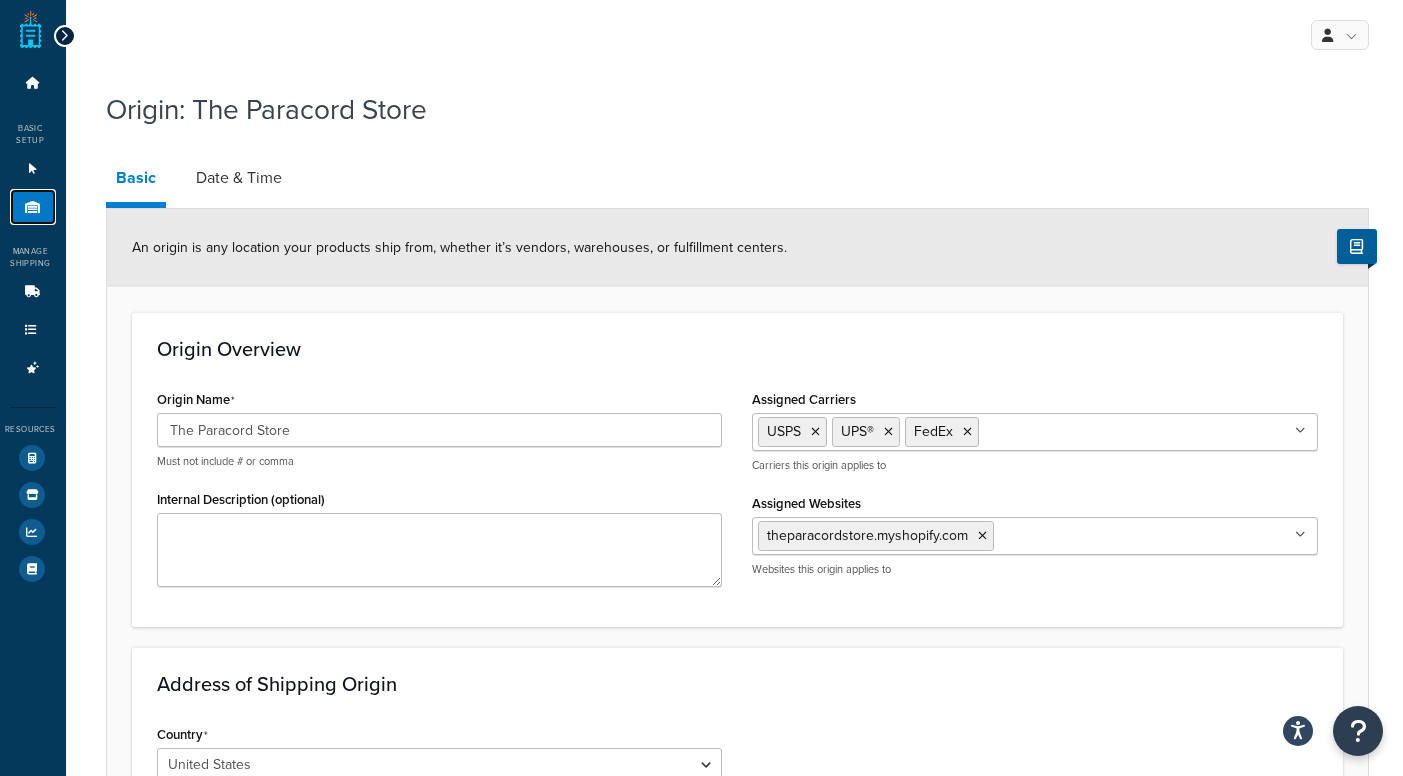 click at bounding box center (33, 207) 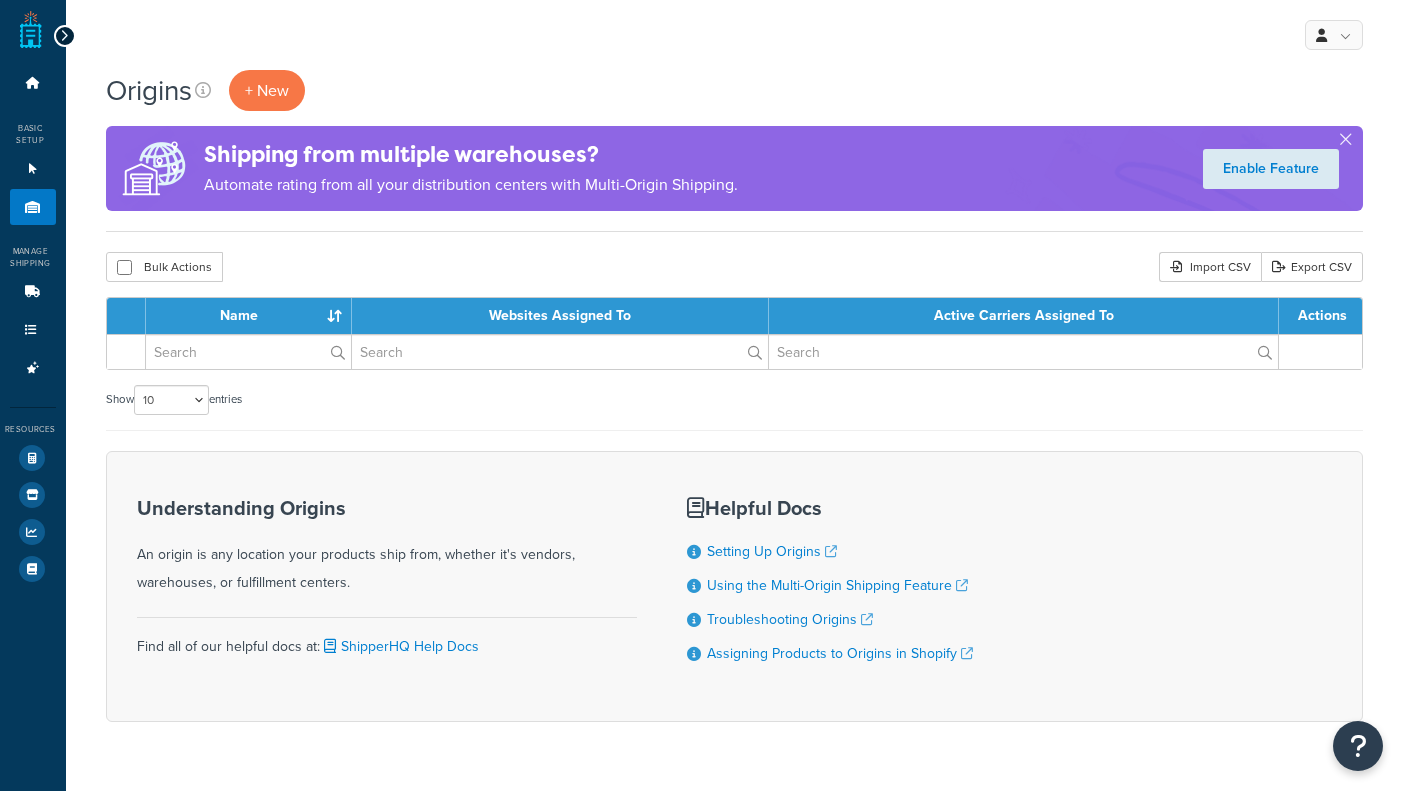 scroll, scrollTop: 0, scrollLeft: 0, axis: both 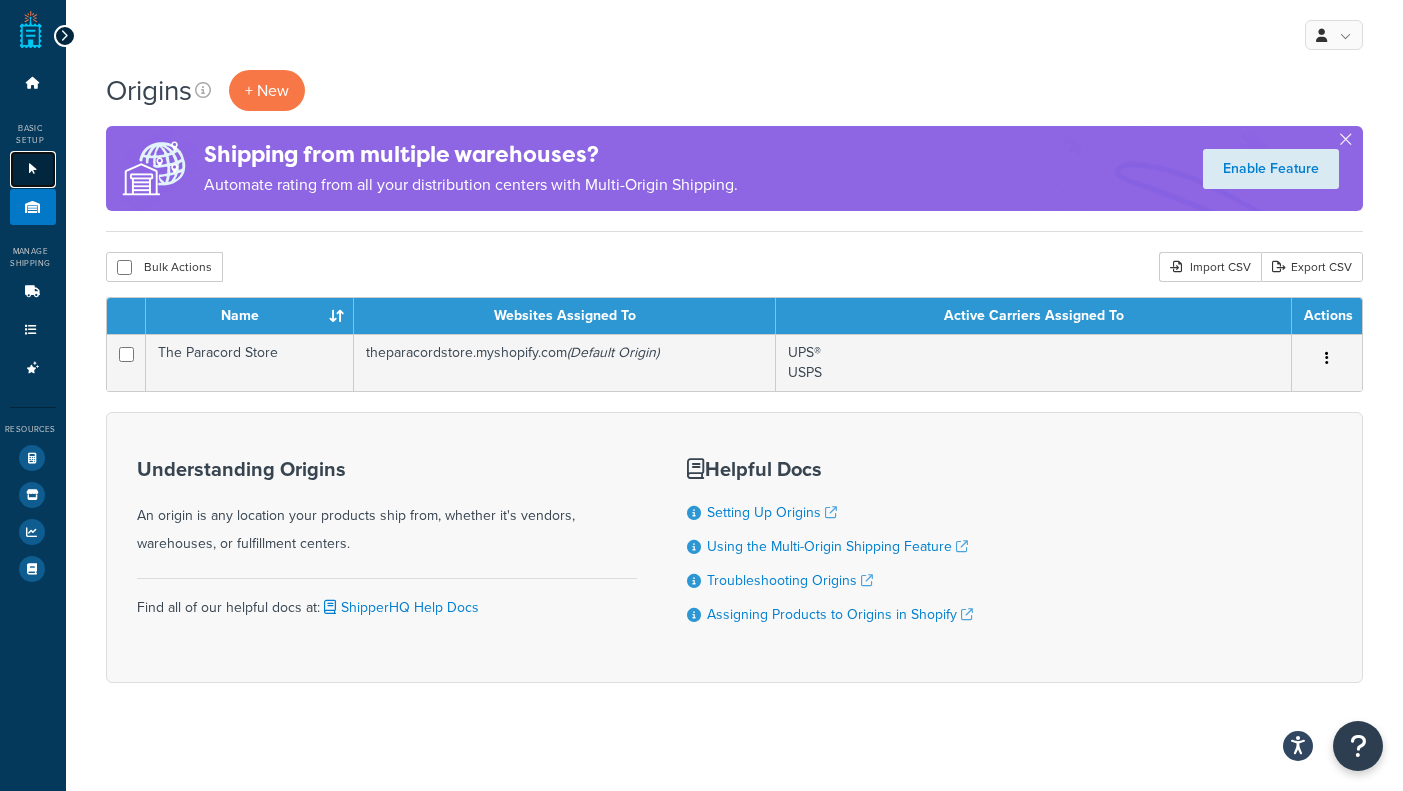 click on "Websites
1" at bounding box center (33, 169) 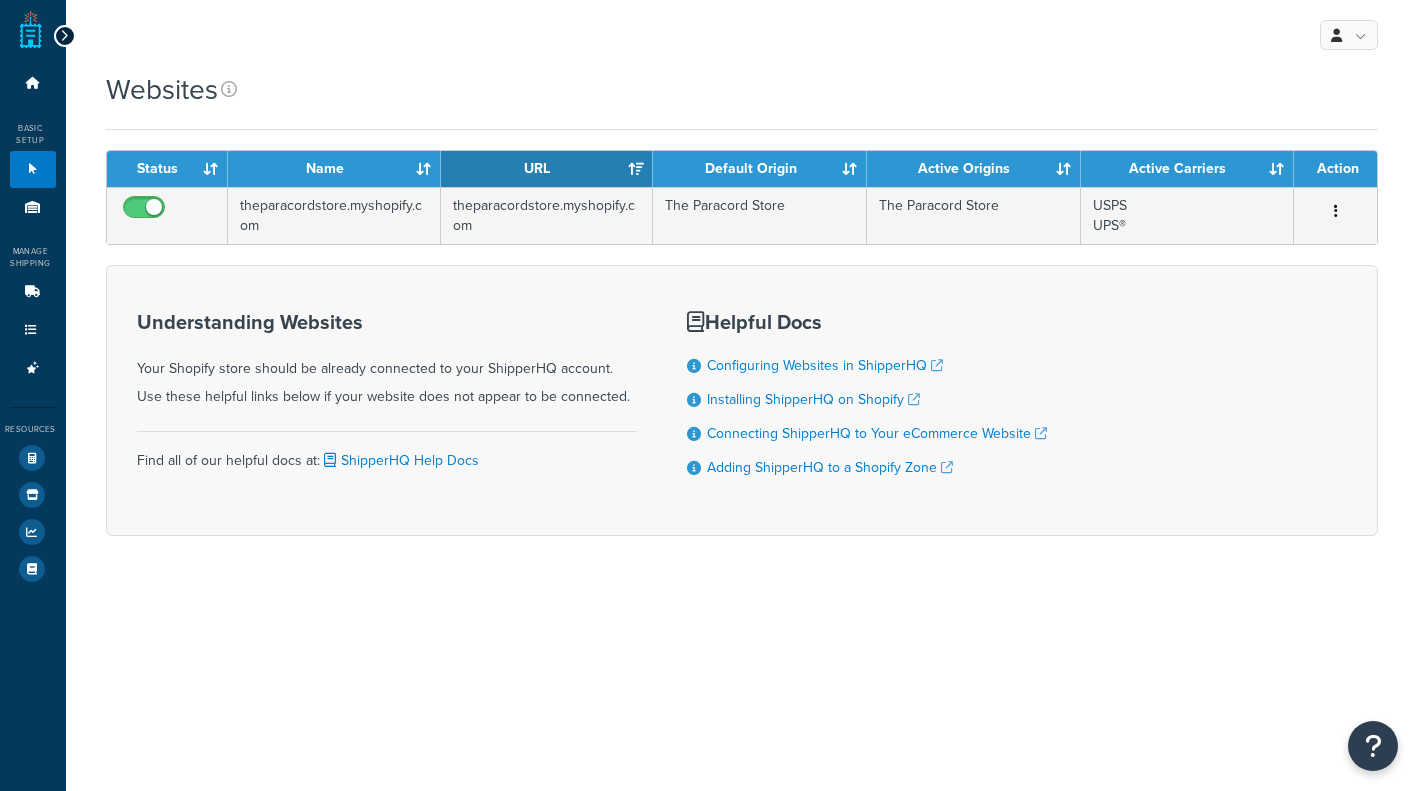 scroll, scrollTop: 0, scrollLeft: 0, axis: both 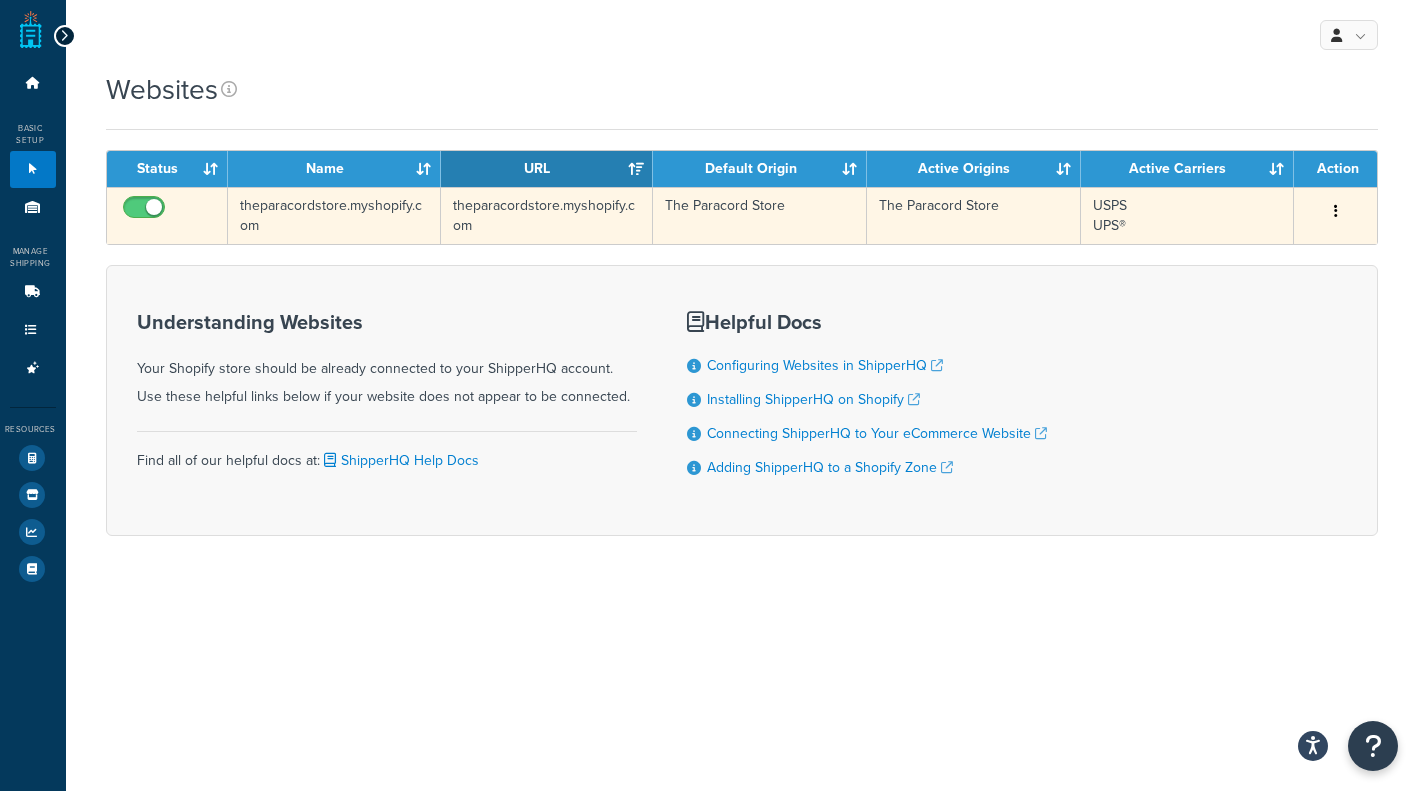 click at bounding box center (1336, 212) 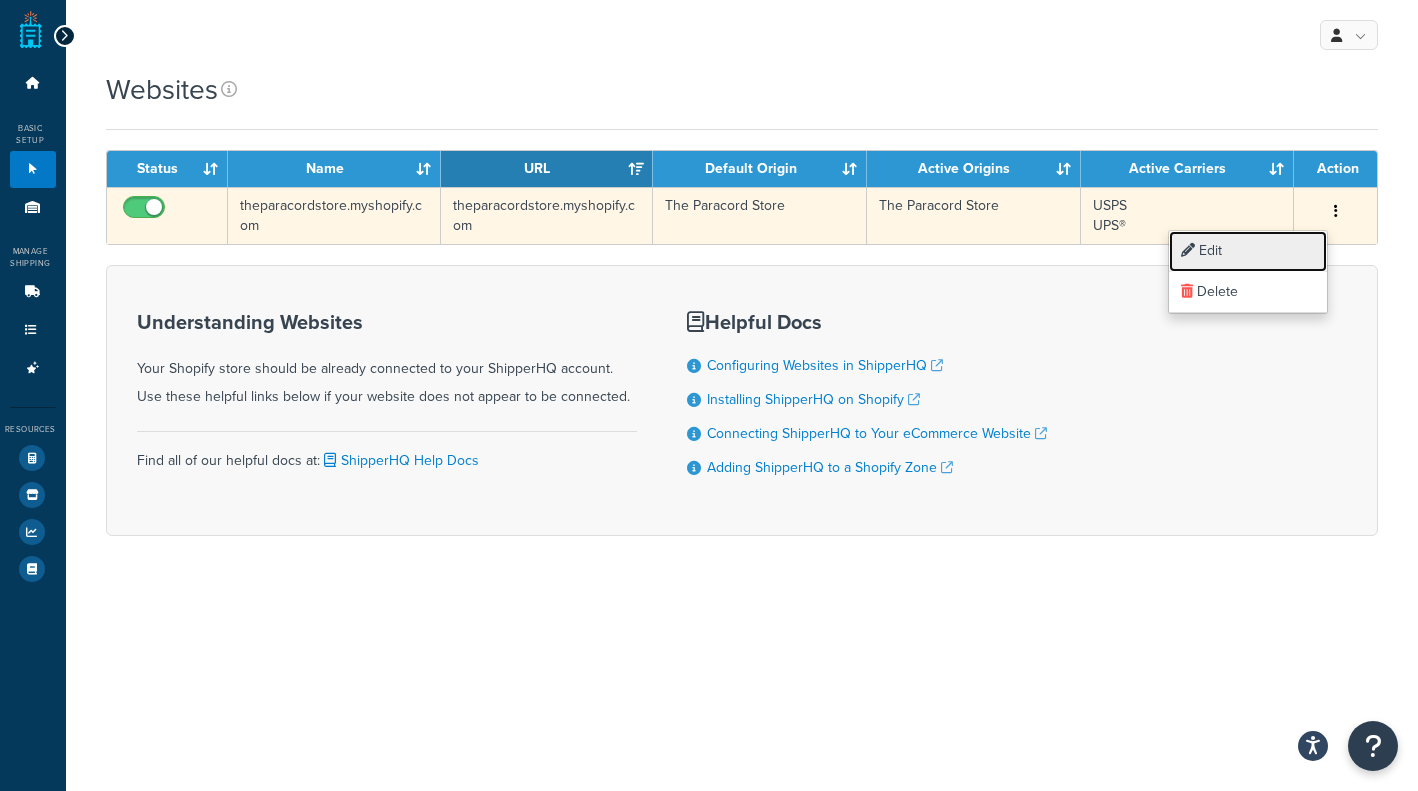 click on "Edit" at bounding box center (1248, 251) 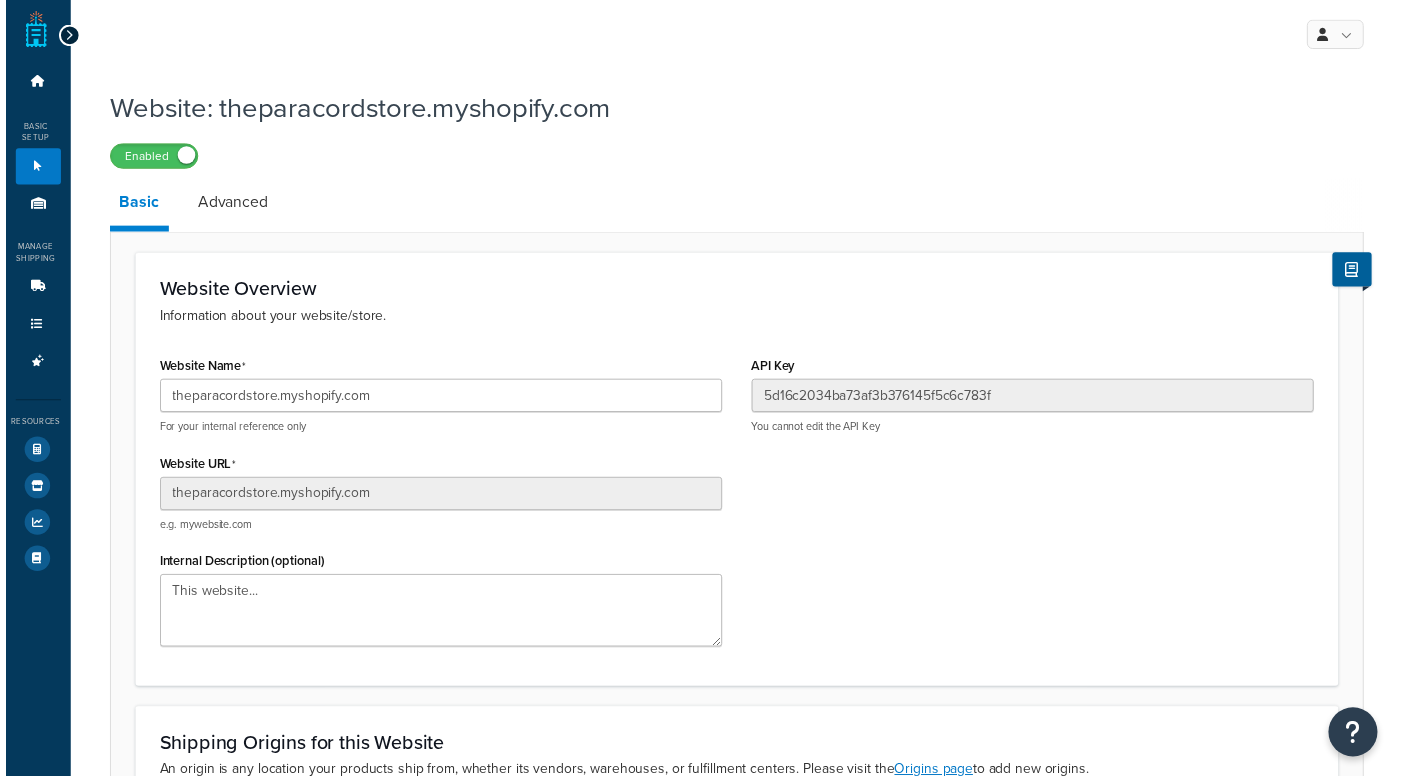 scroll, scrollTop: 0, scrollLeft: 0, axis: both 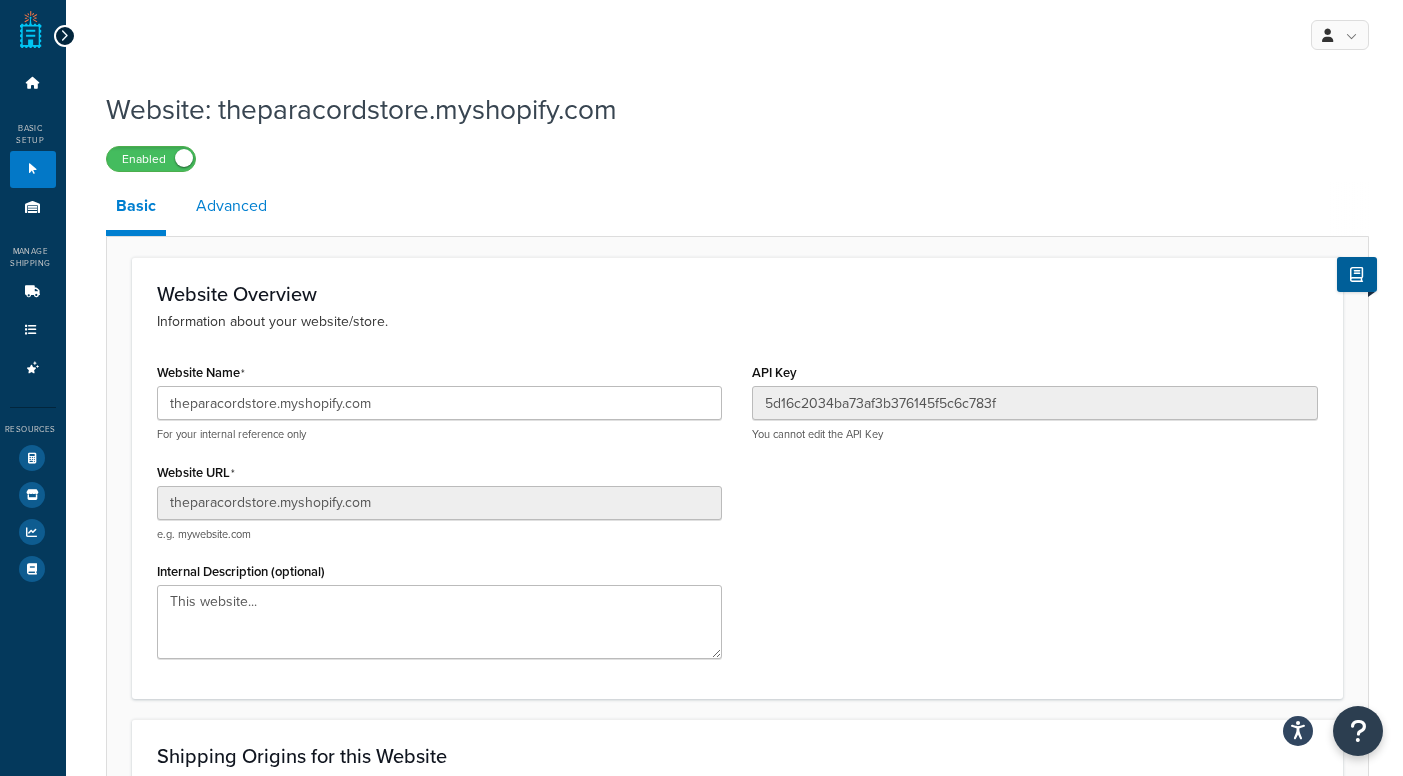 click on "Advanced" at bounding box center (231, 206) 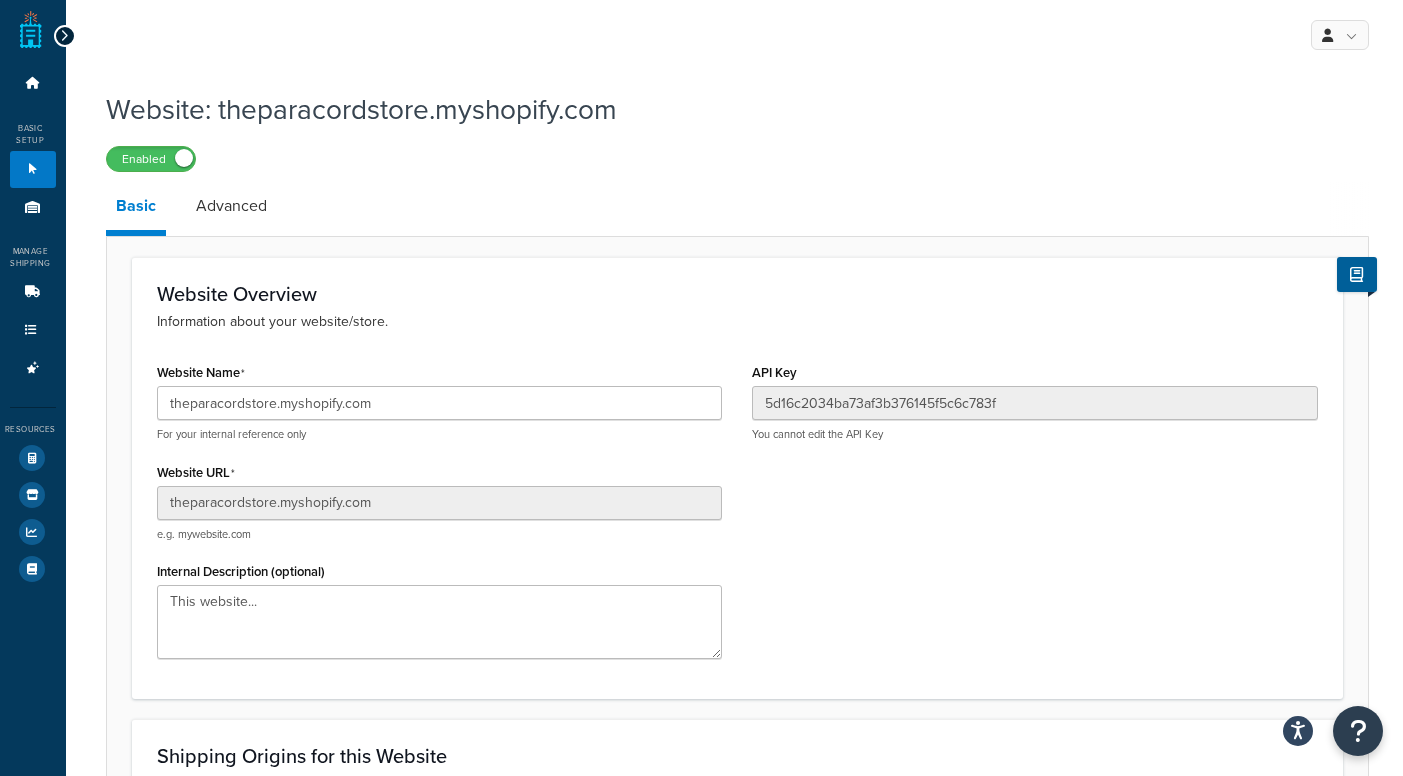 click on "Basic Setup" at bounding box center [28, 134] 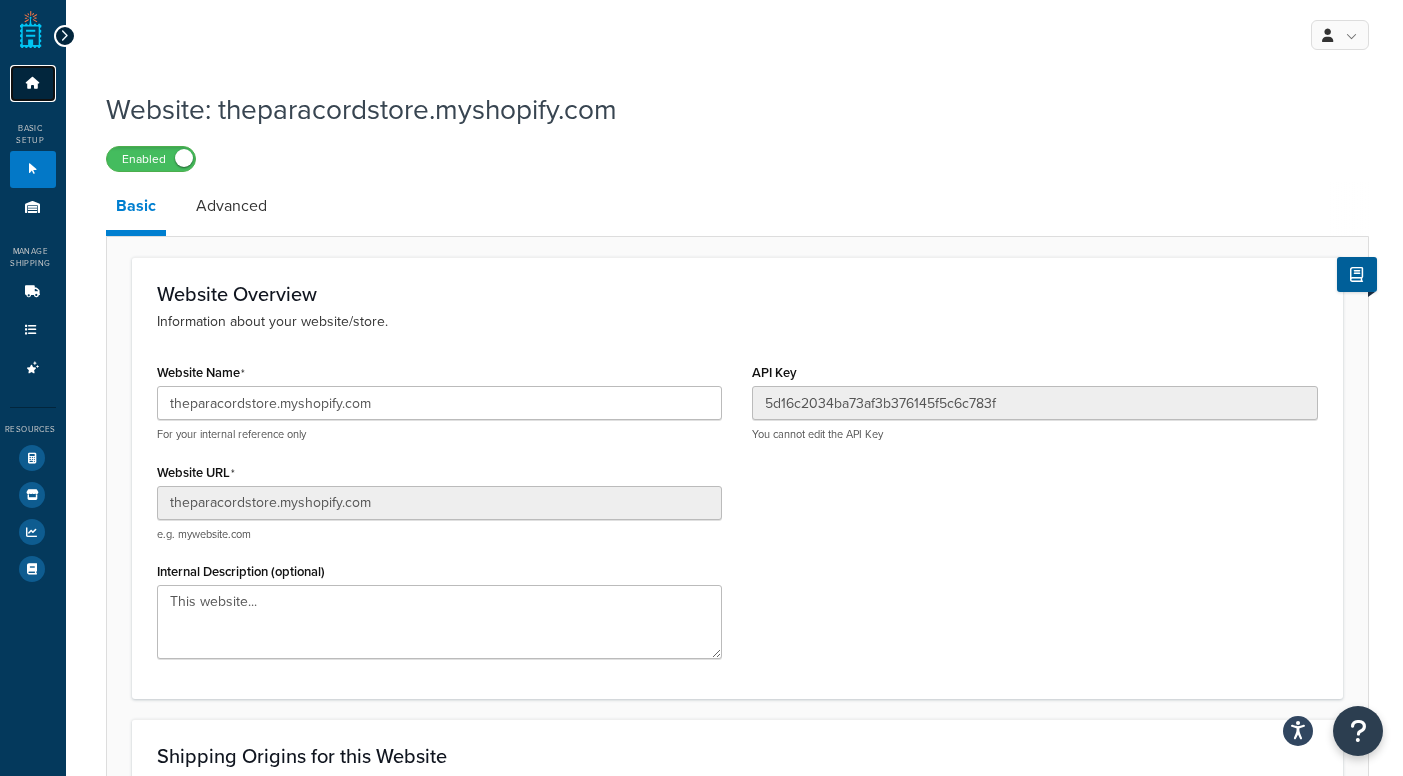 click on "Dashboard" at bounding box center (33, 83) 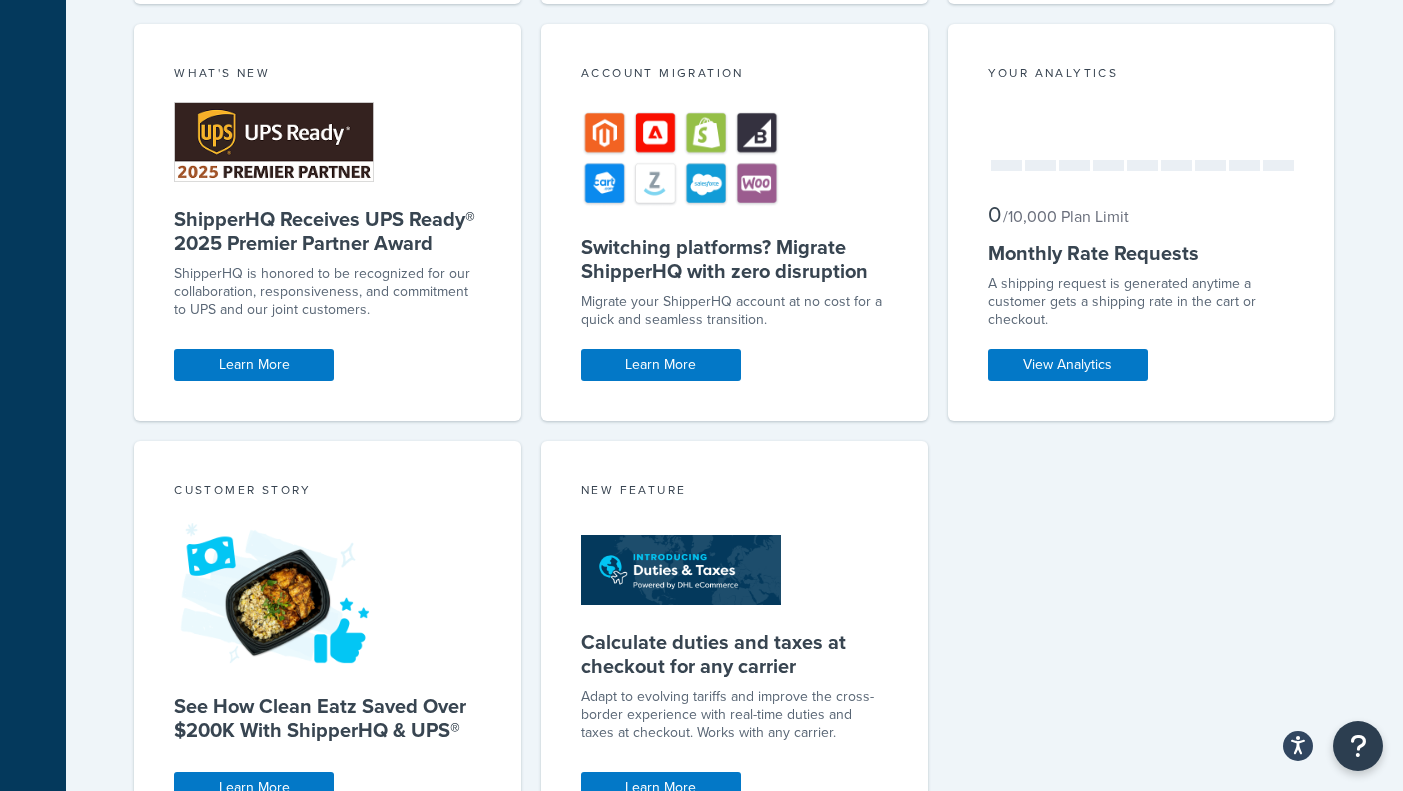 scroll, scrollTop: 1056, scrollLeft: 0, axis: vertical 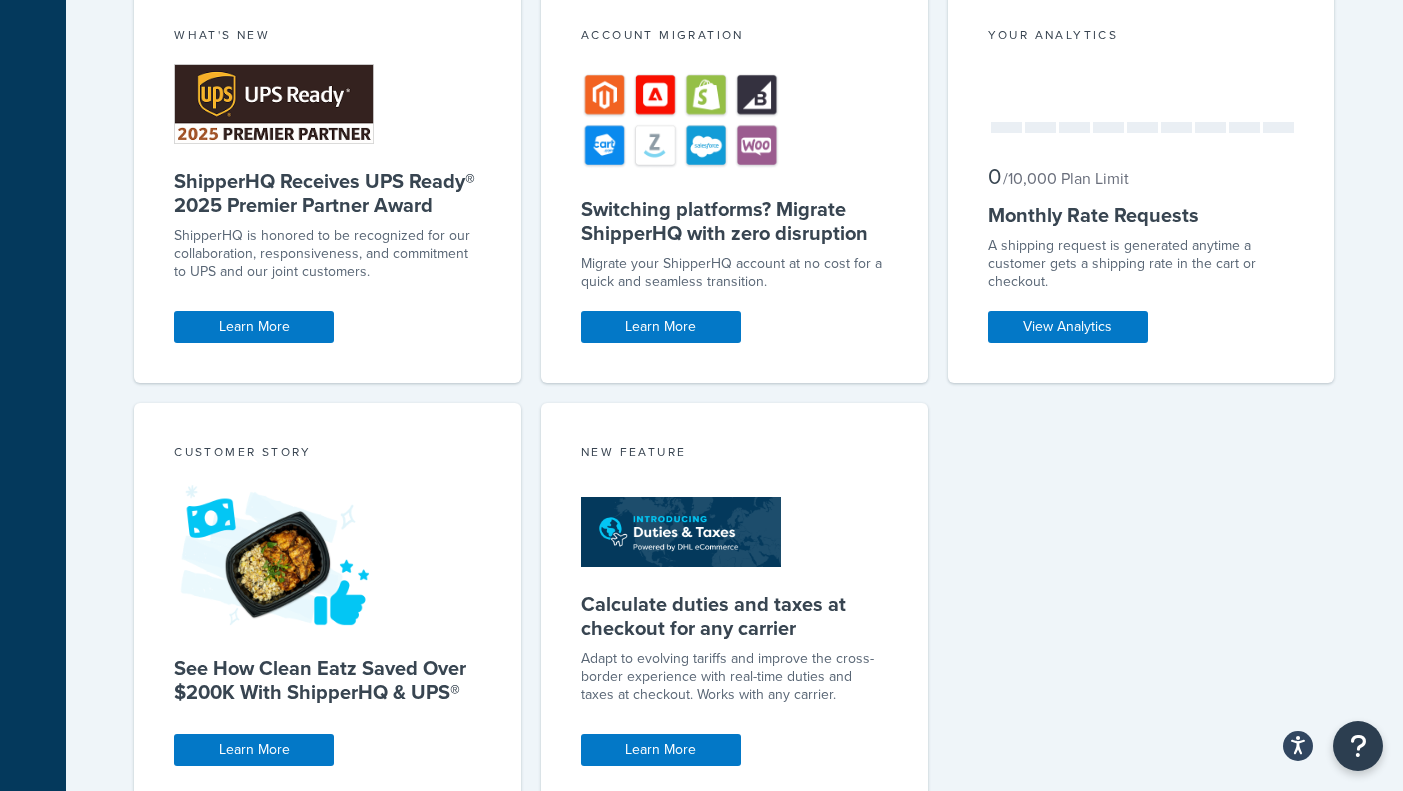 click at bounding box center (681, 532) 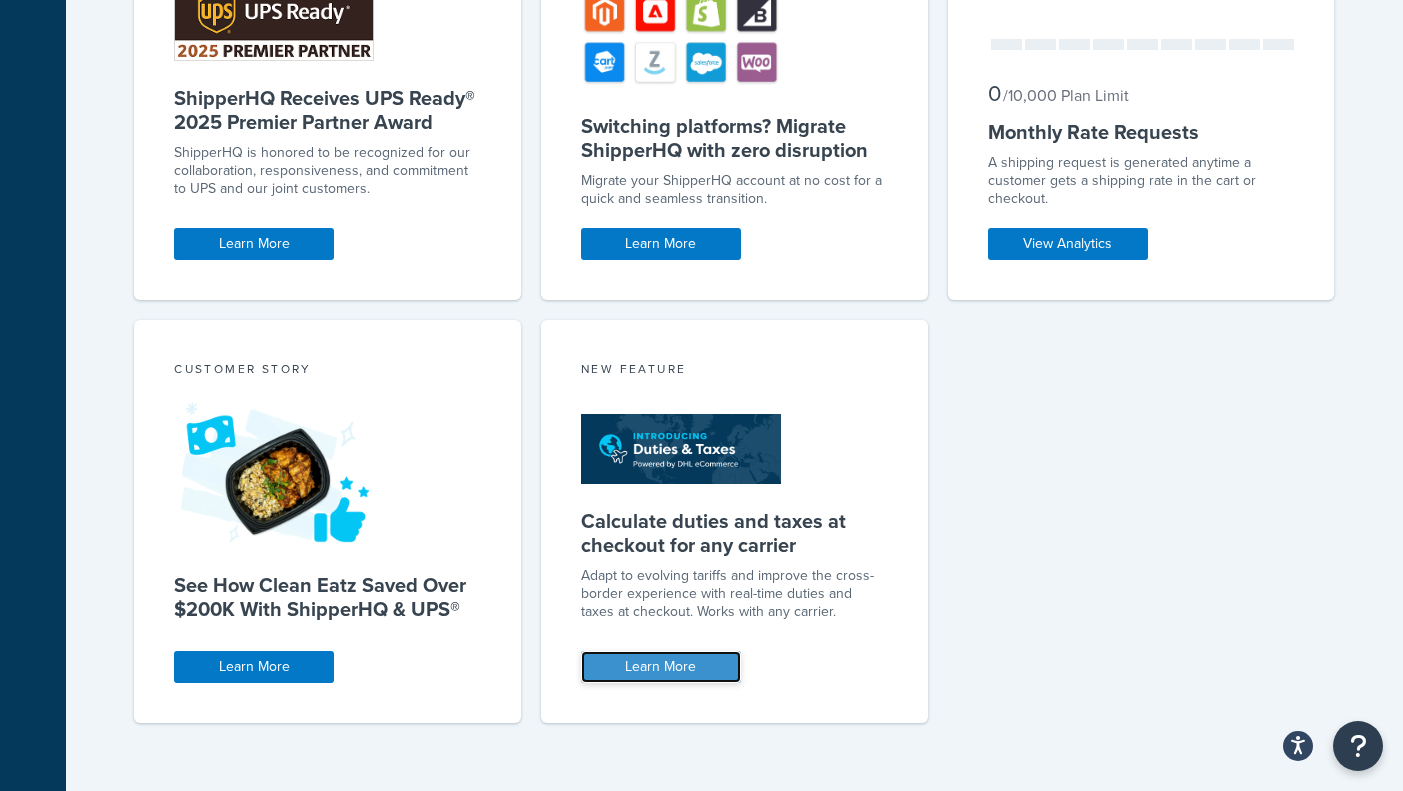 click on "Learn More" at bounding box center [661, 667] 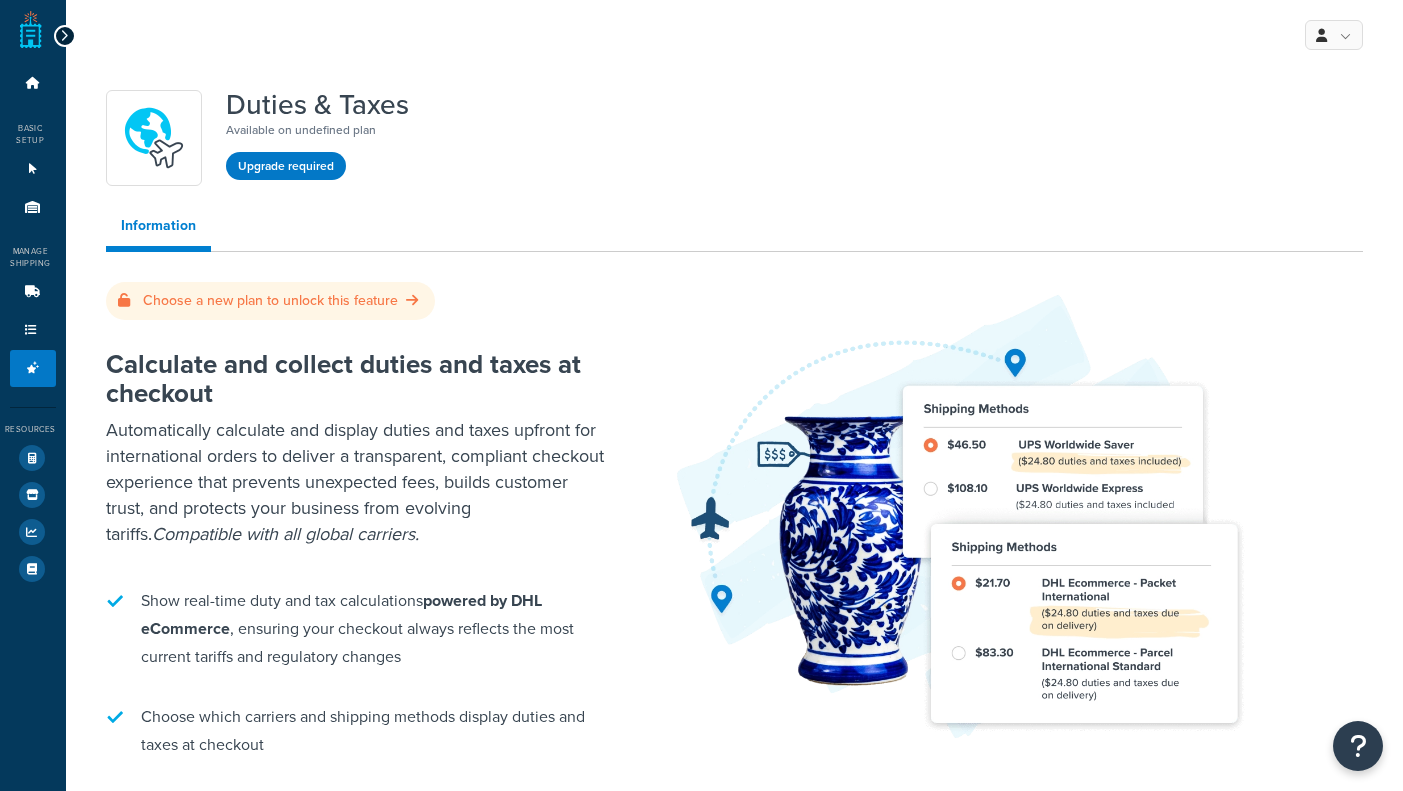 scroll, scrollTop: 0, scrollLeft: 0, axis: both 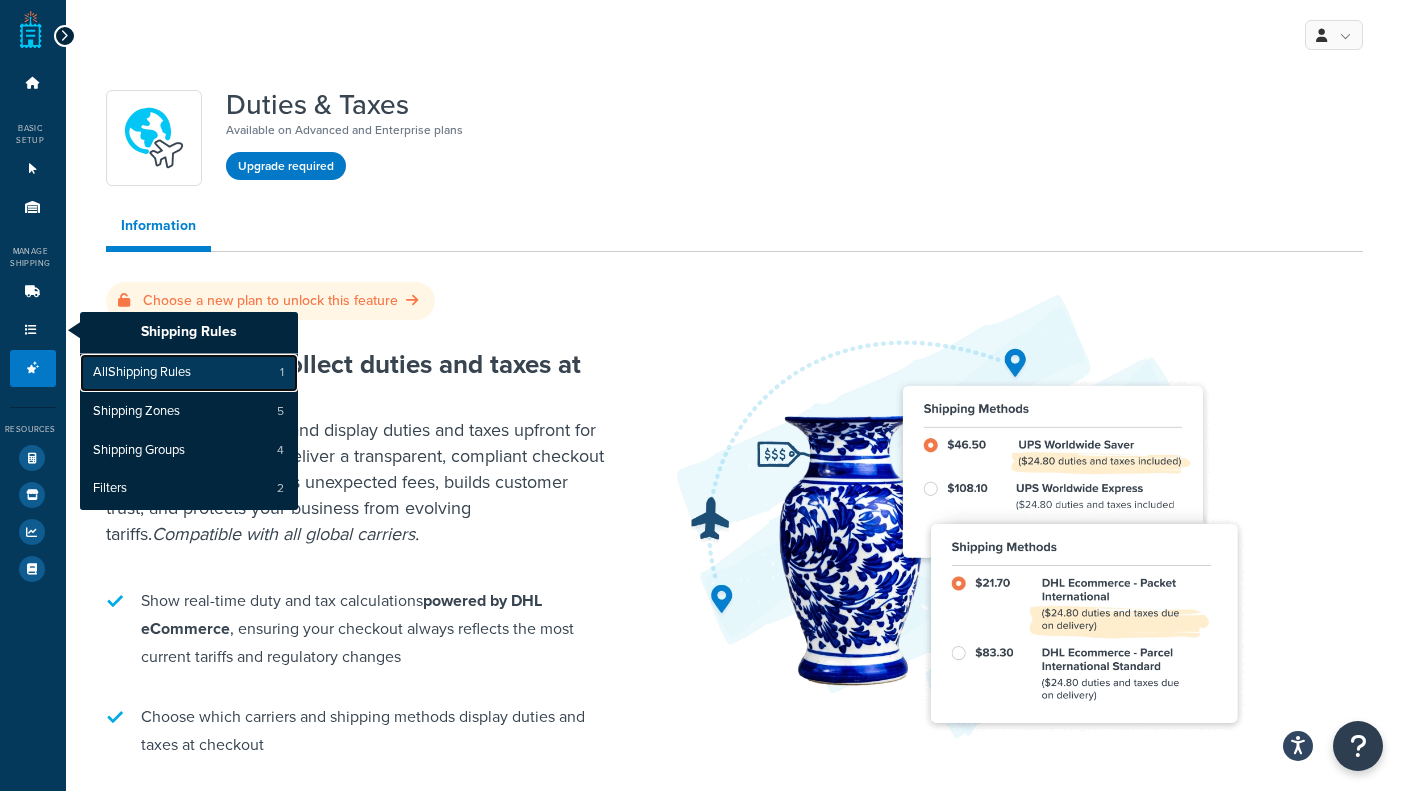 click on "All  Shipping Rules" at bounding box center (142, 373) 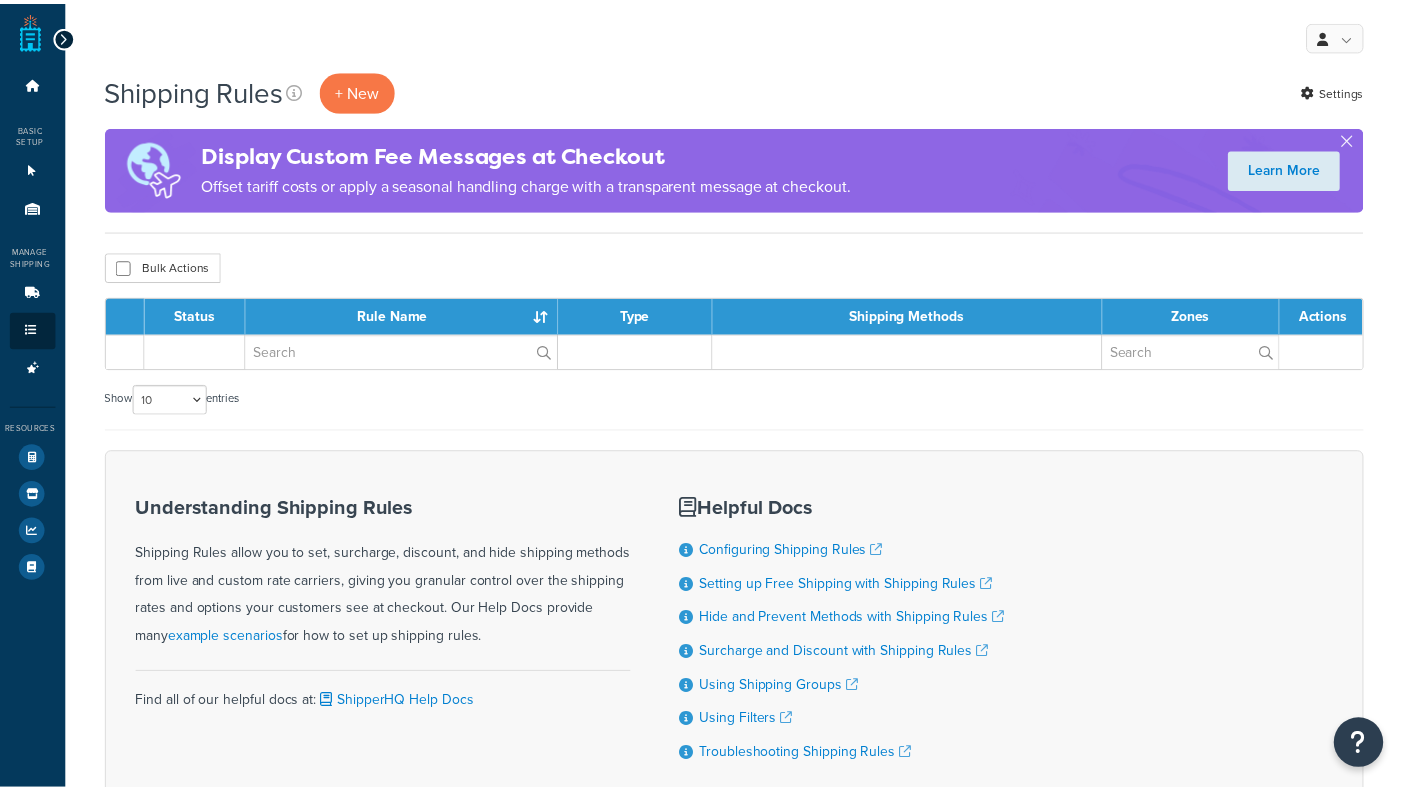 scroll, scrollTop: 0, scrollLeft: 0, axis: both 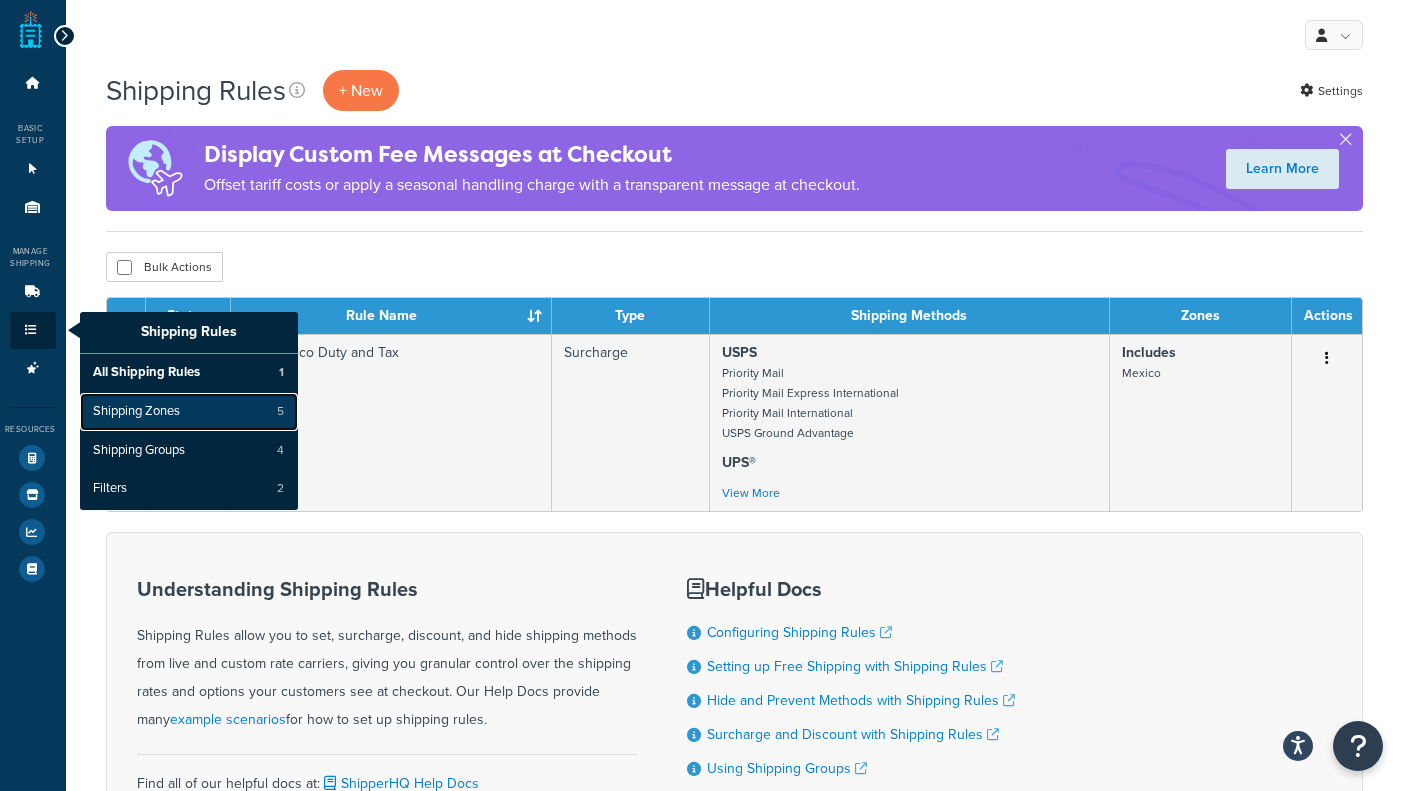 click on "Shipping Zones
5" at bounding box center [189, 412] 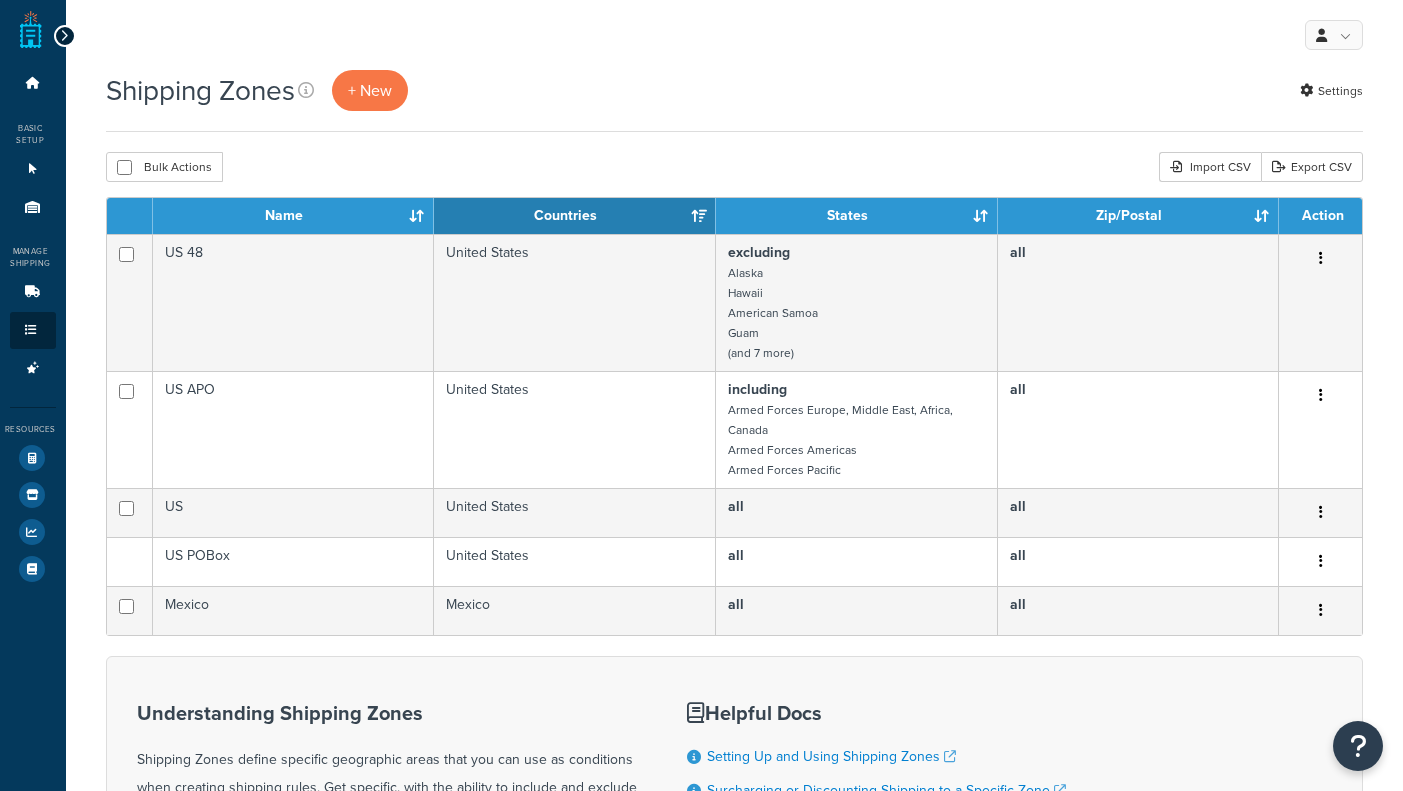 scroll, scrollTop: 0, scrollLeft: 0, axis: both 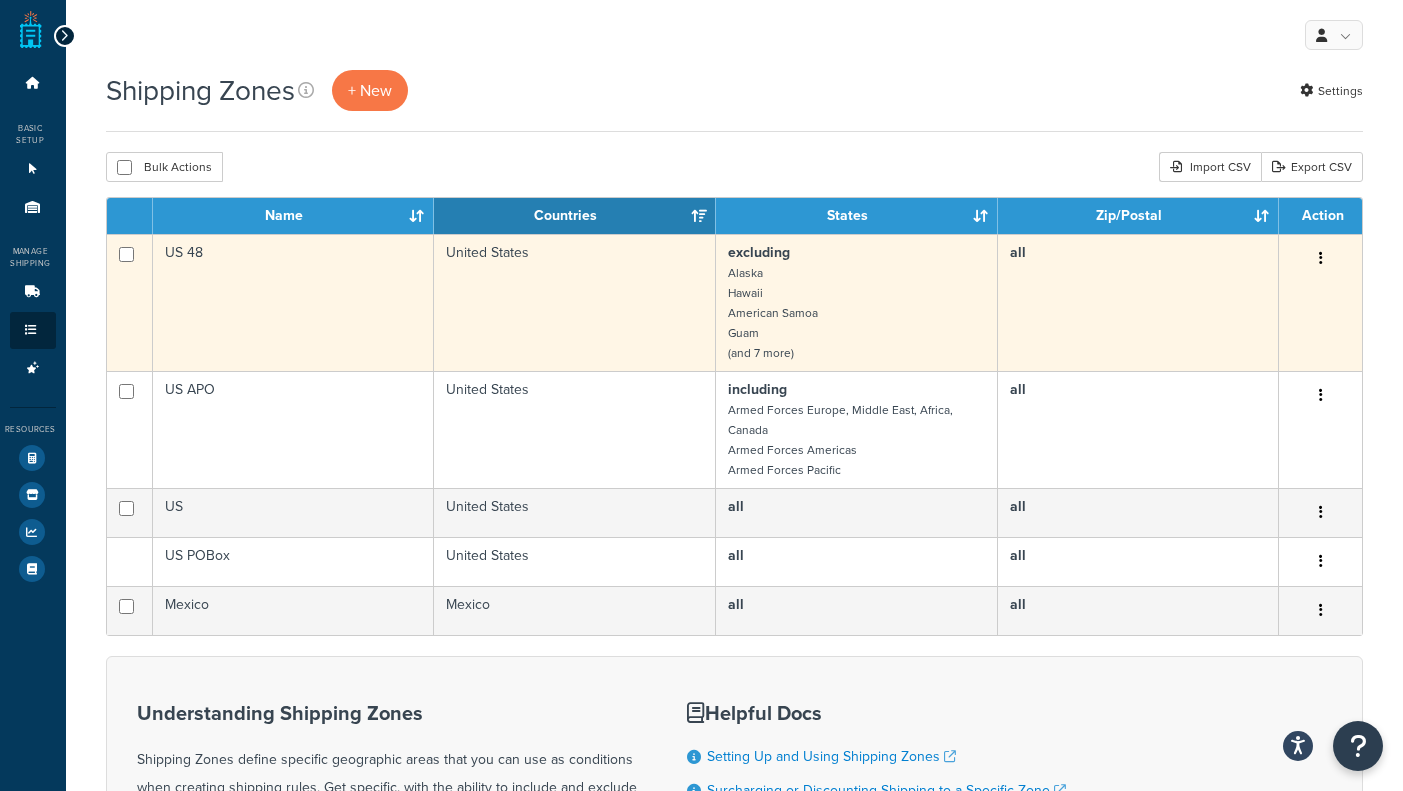 click at bounding box center [1321, 259] 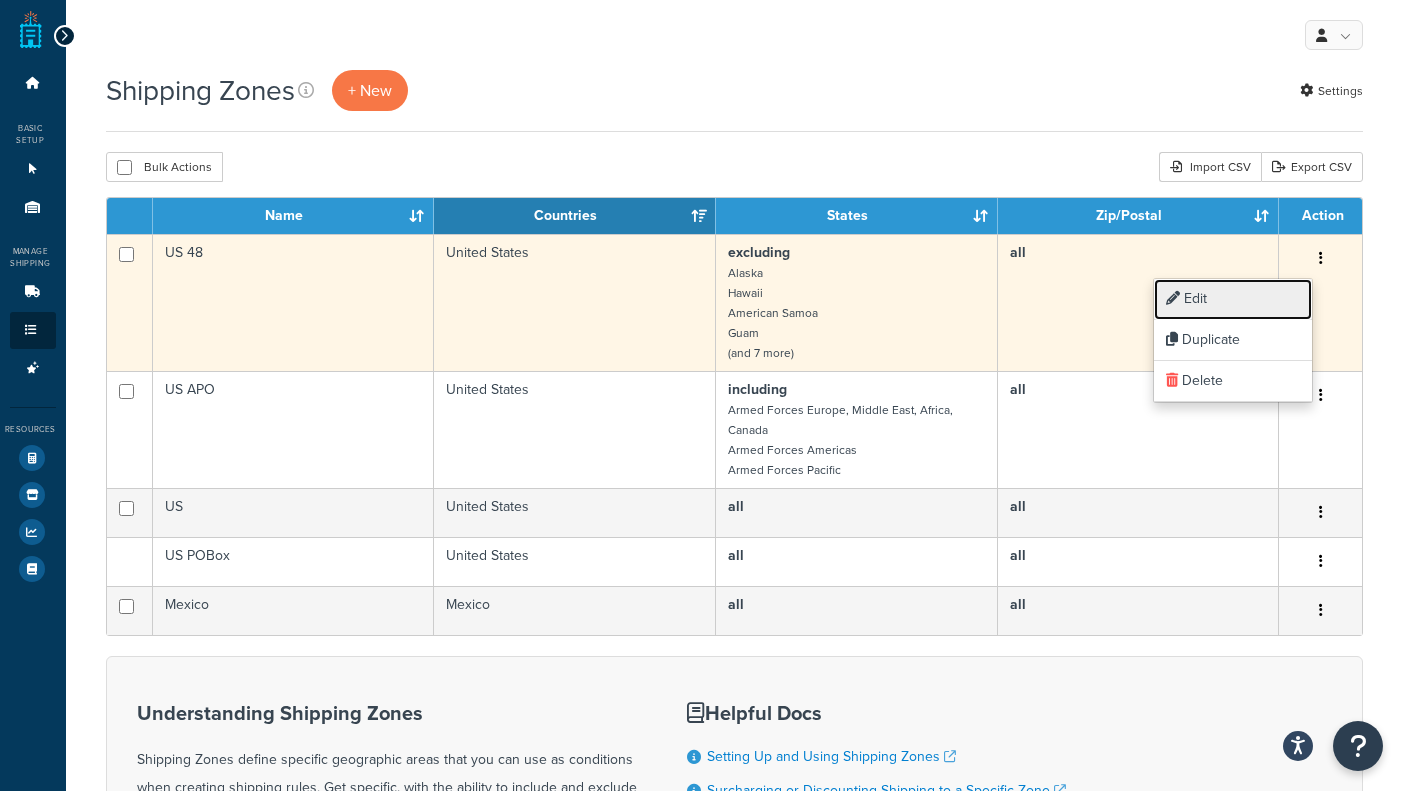 click on "Edit" at bounding box center (1233, 299) 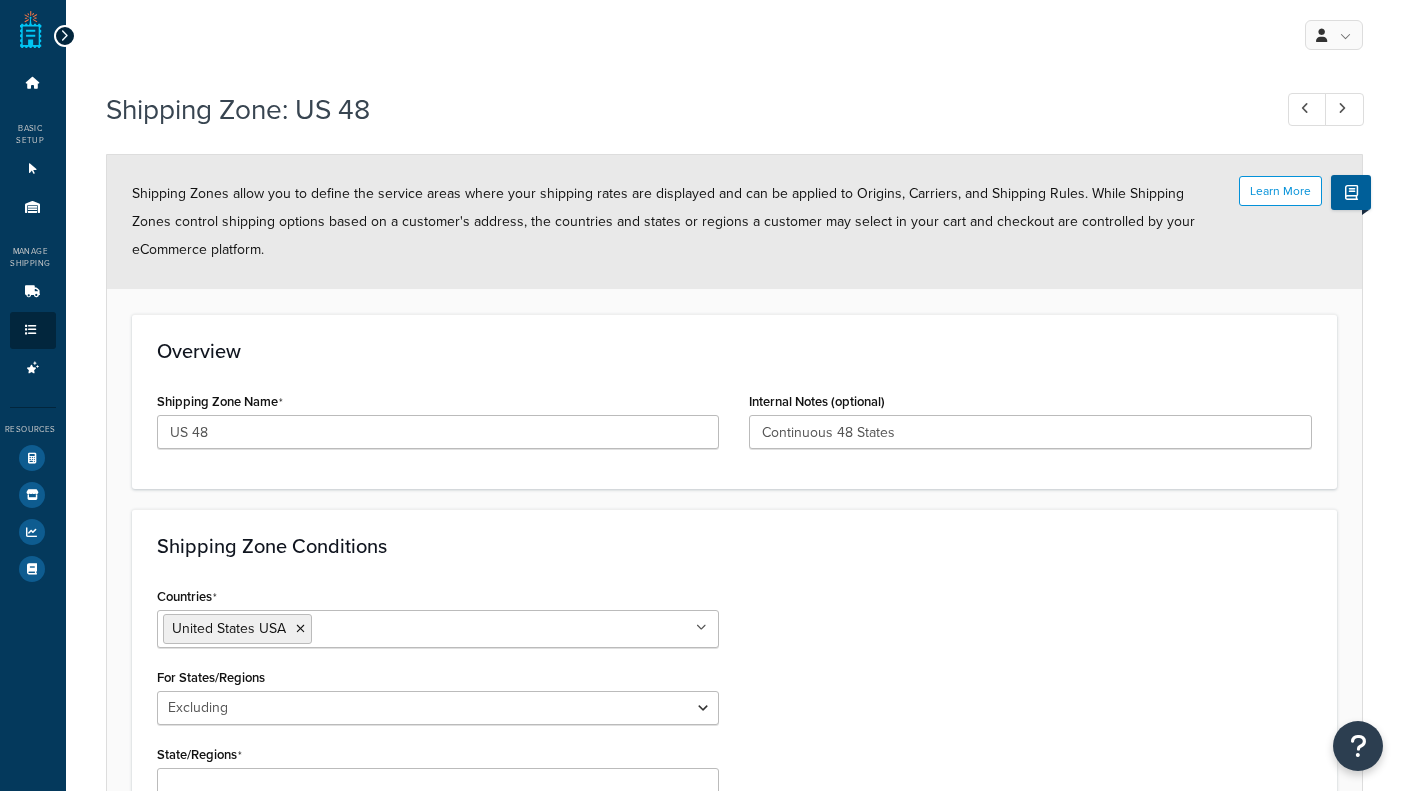 select on "excluding" 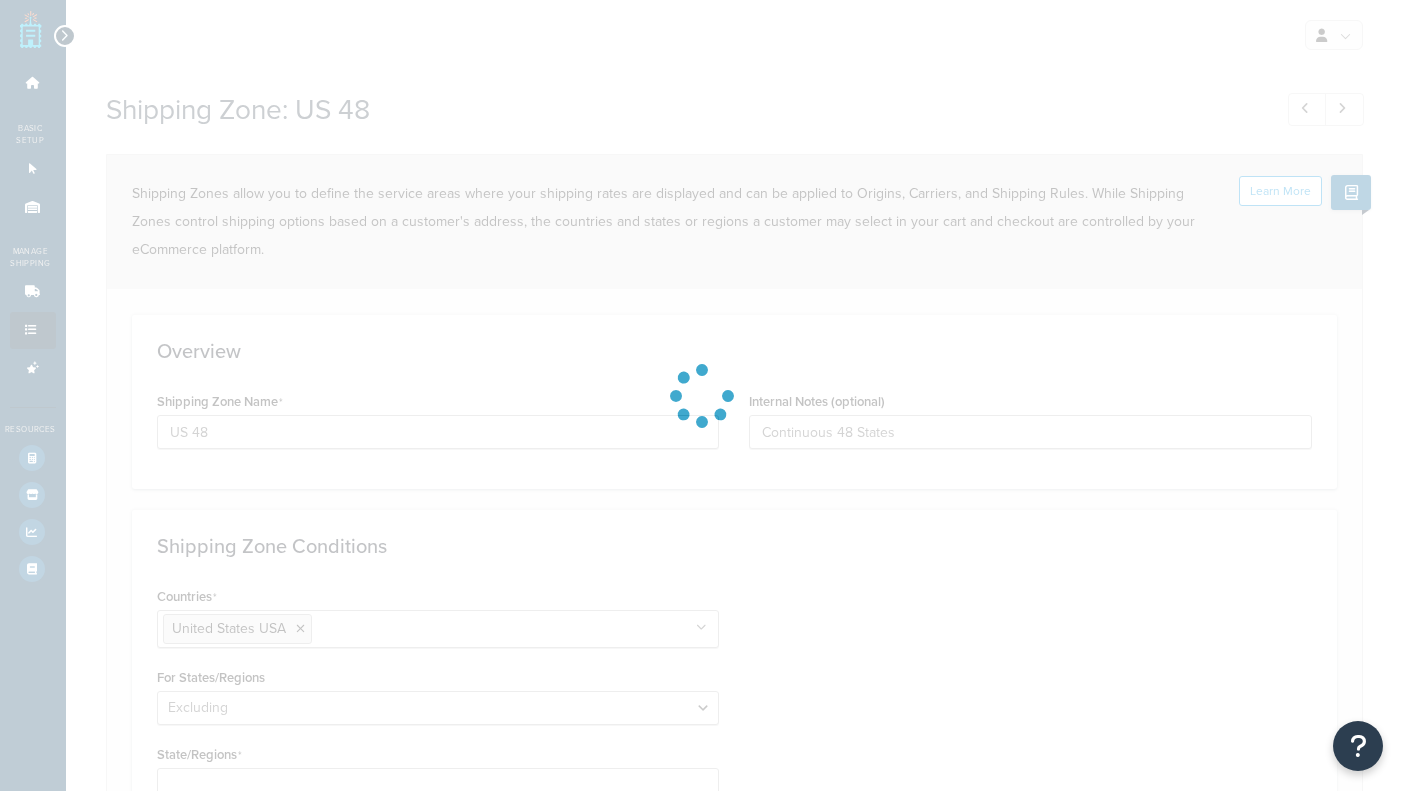 scroll, scrollTop: 0, scrollLeft: 0, axis: both 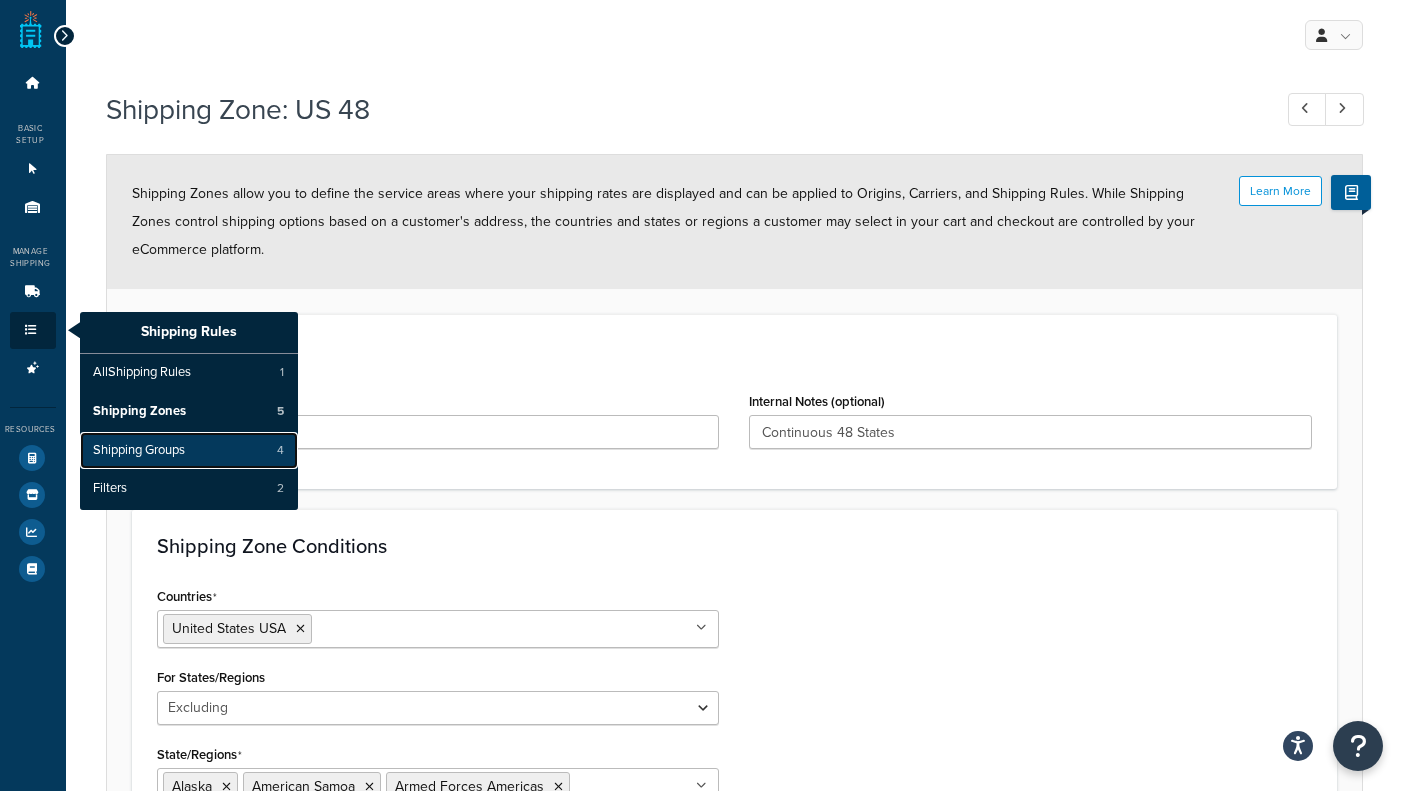 click on "Shipping Groups 4" at bounding box center [189, 451] 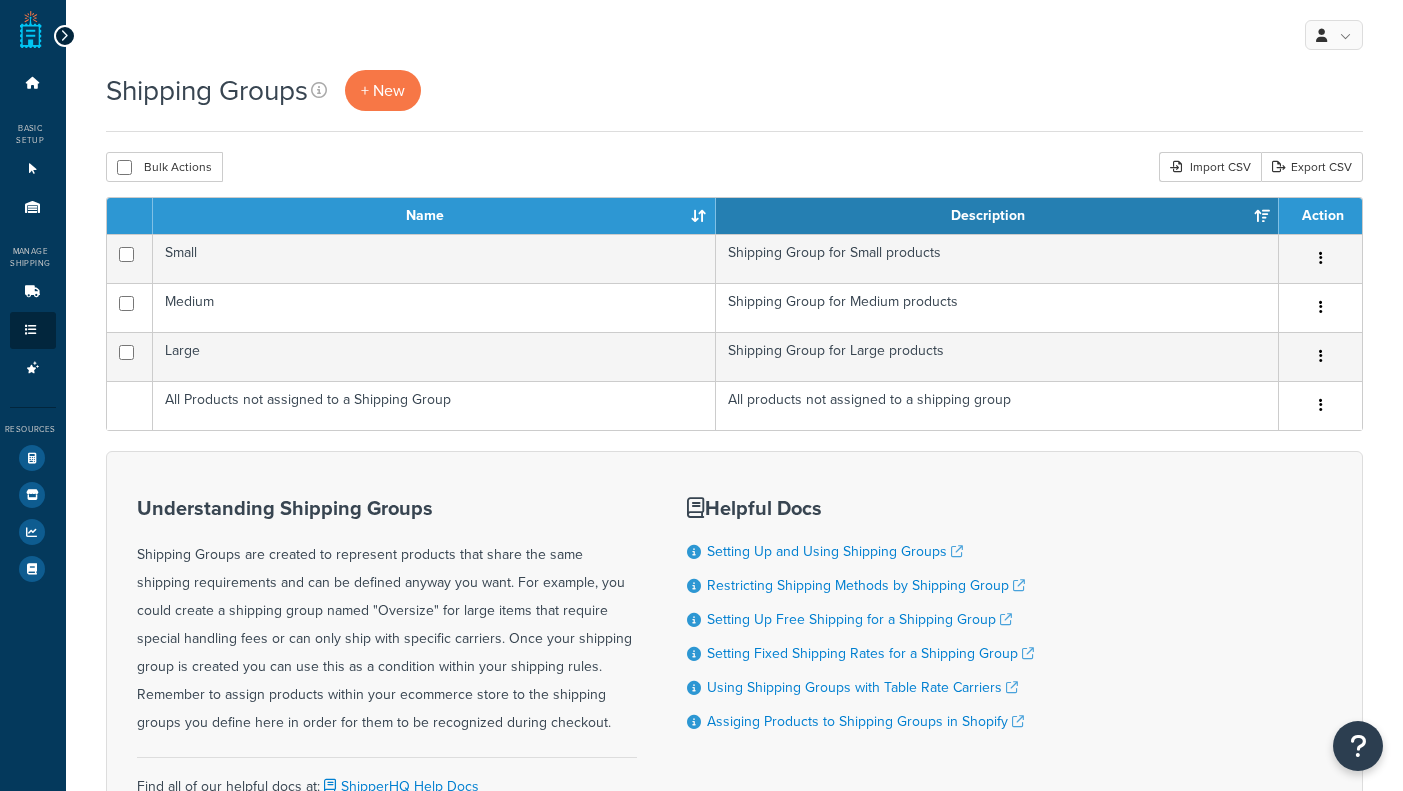 scroll, scrollTop: 0, scrollLeft: 0, axis: both 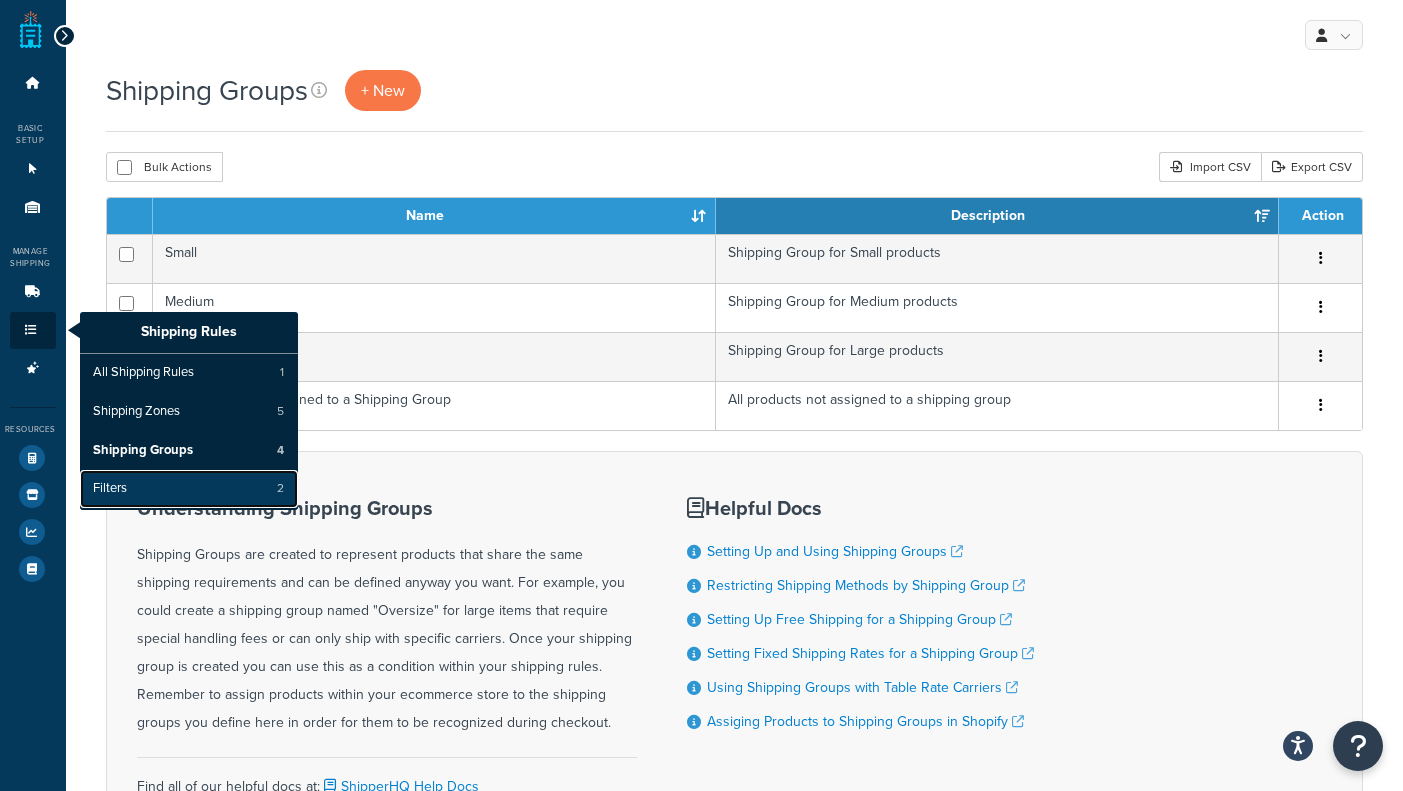 click on "Filters" at bounding box center (110, 489) 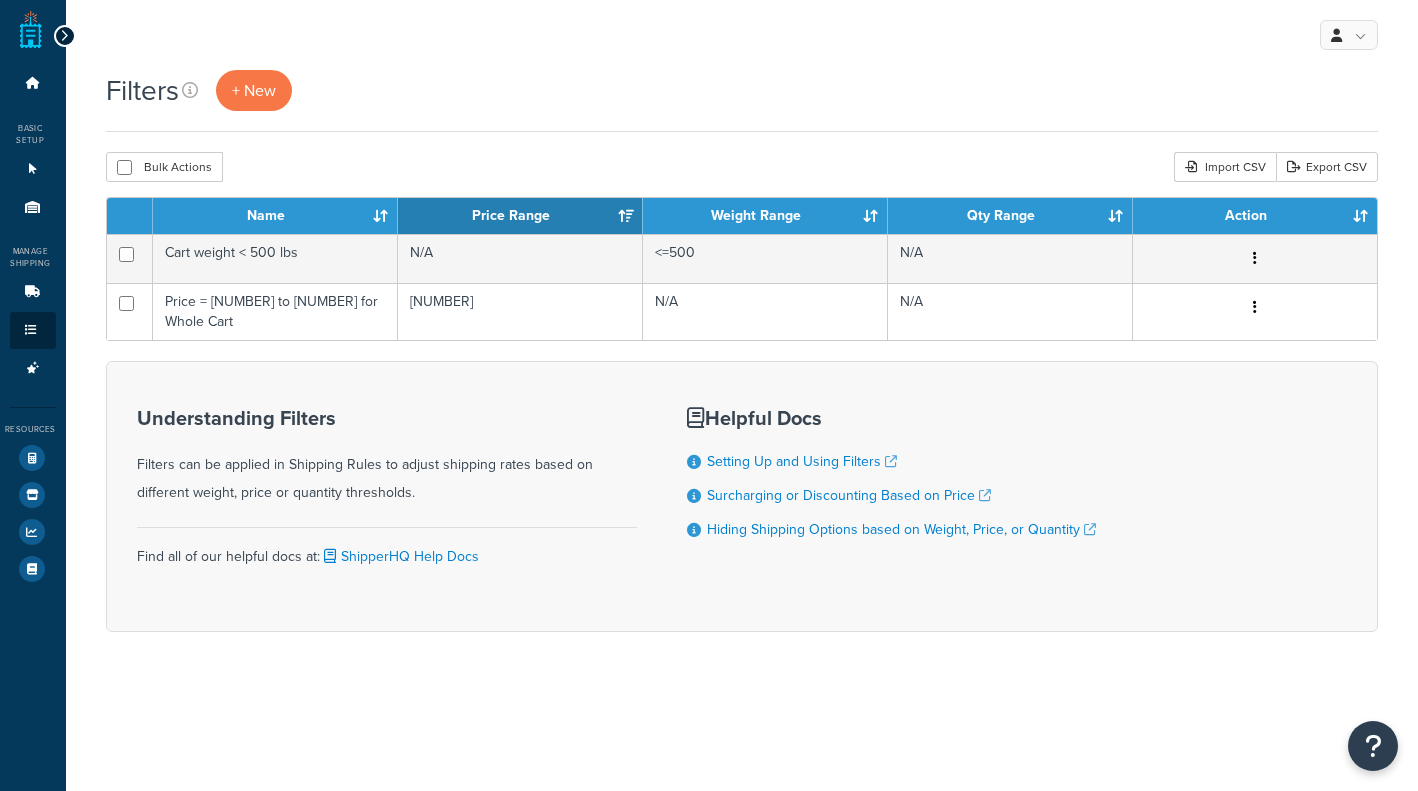 scroll, scrollTop: 0, scrollLeft: 0, axis: both 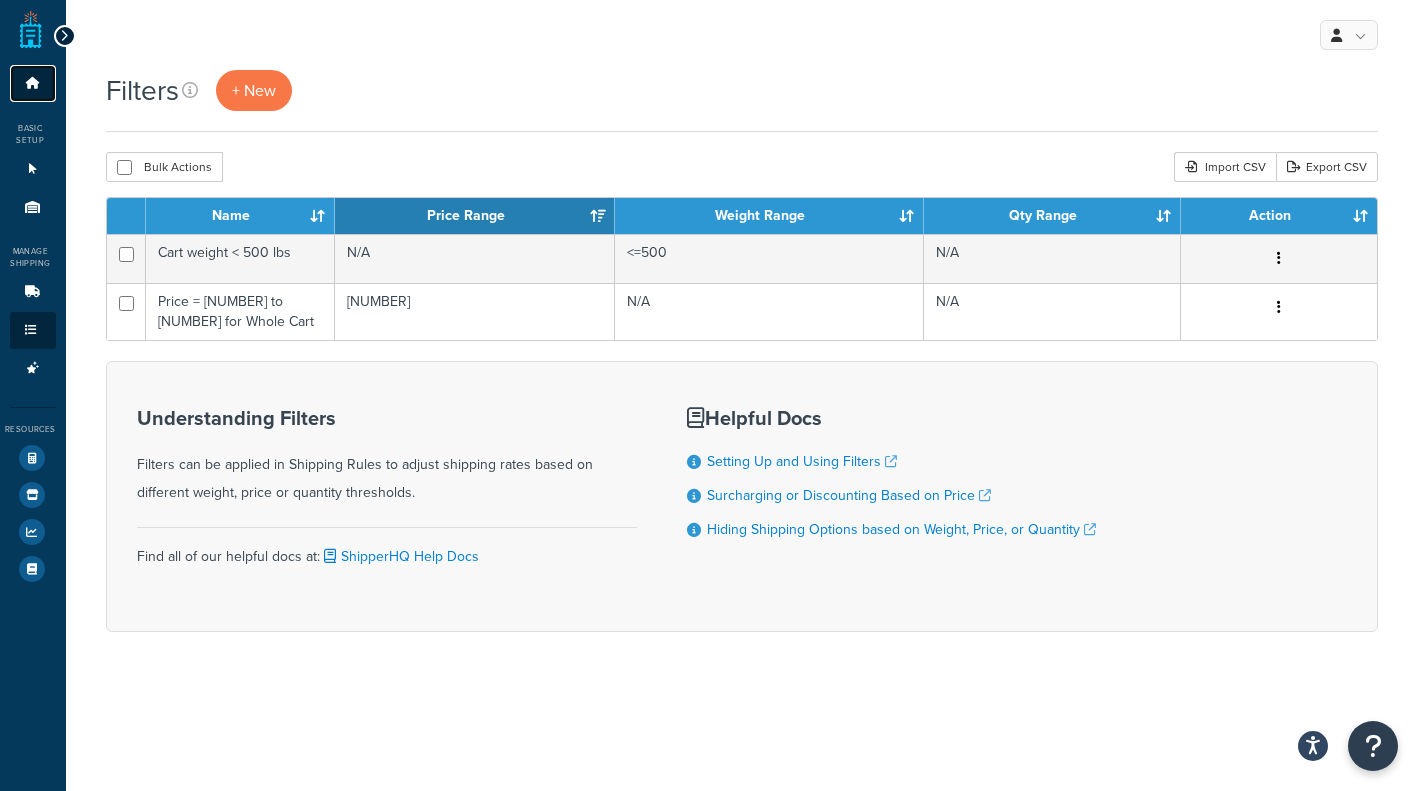click at bounding box center [33, 83] 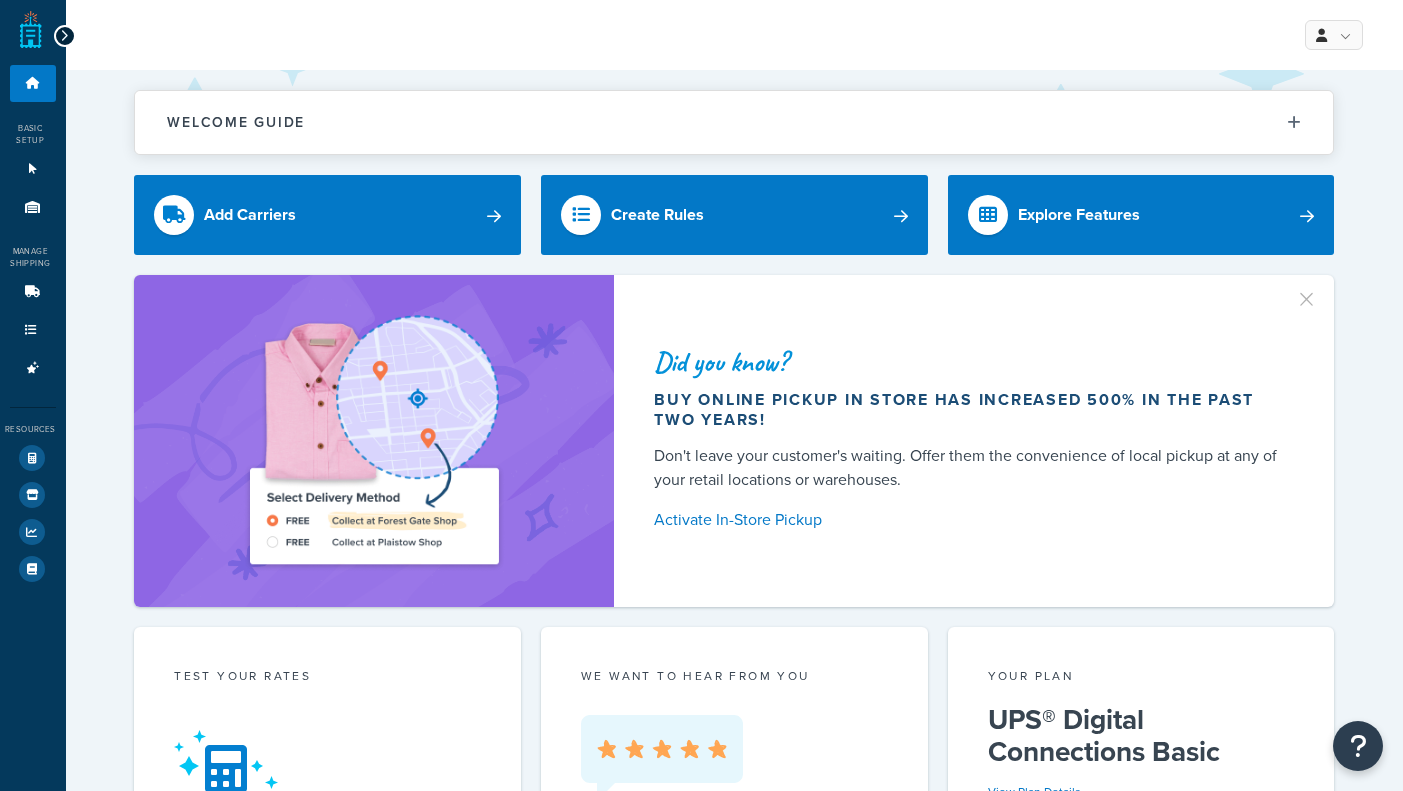 scroll, scrollTop: 0, scrollLeft: 0, axis: both 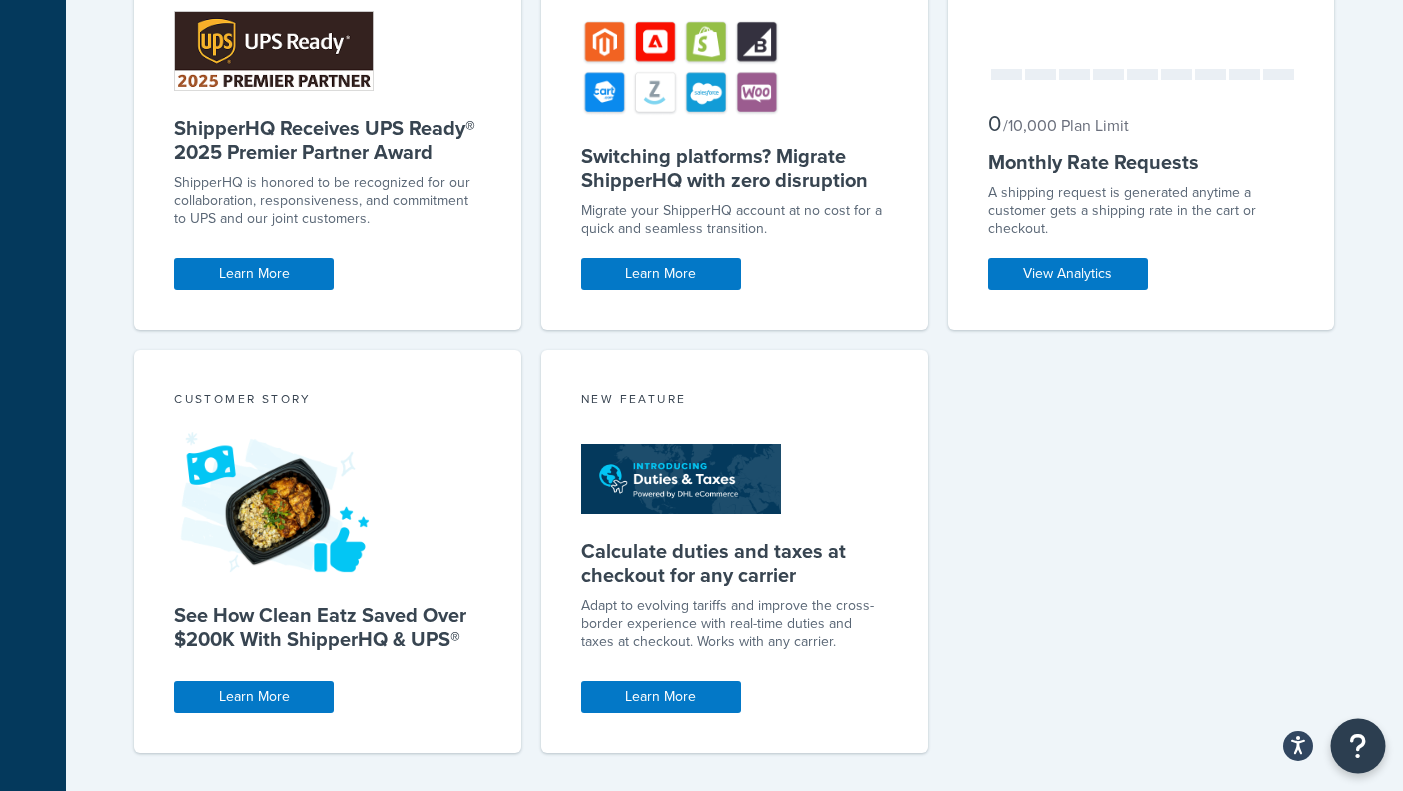 click at bounding box center (1358, 746) 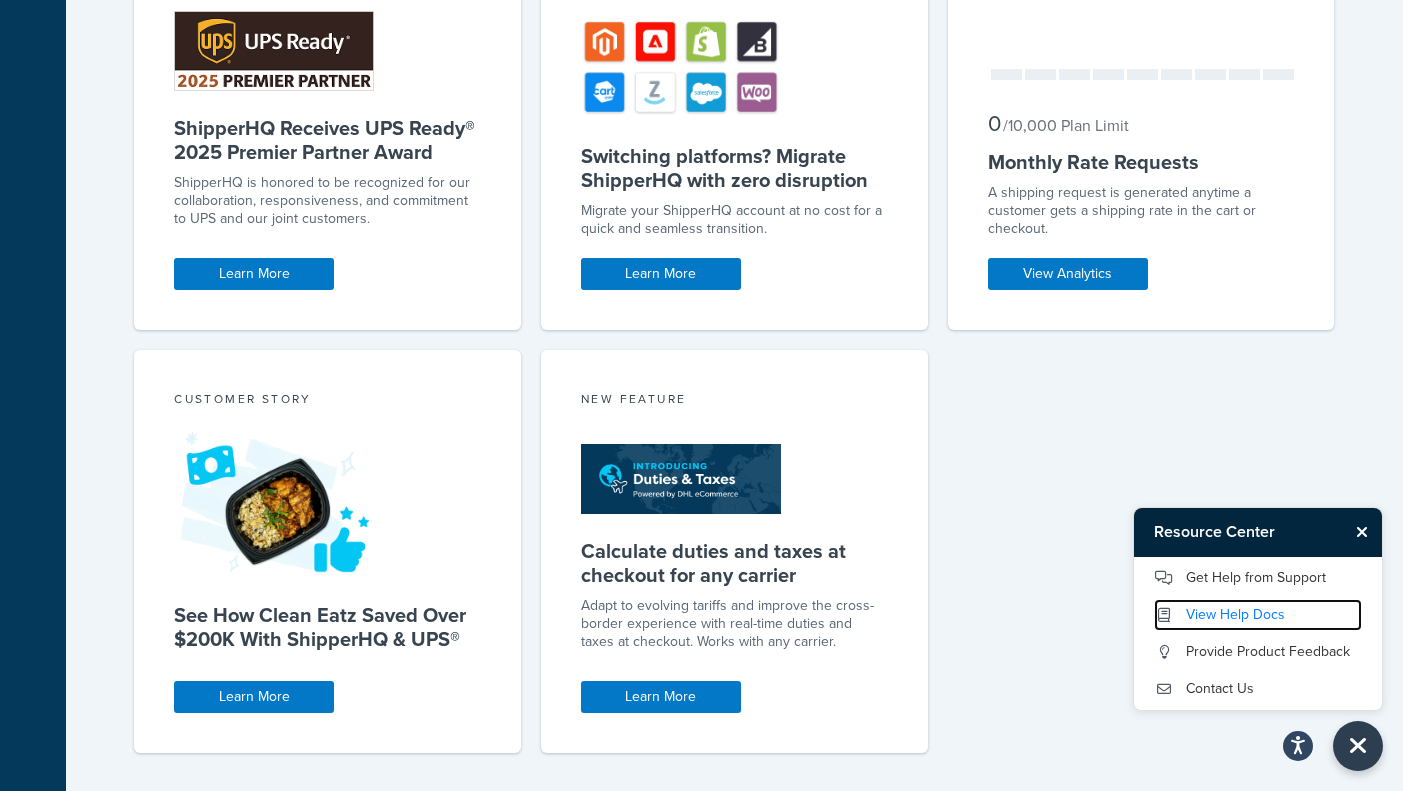 click on "View Help Docs" at bounding box center (1258, 615) 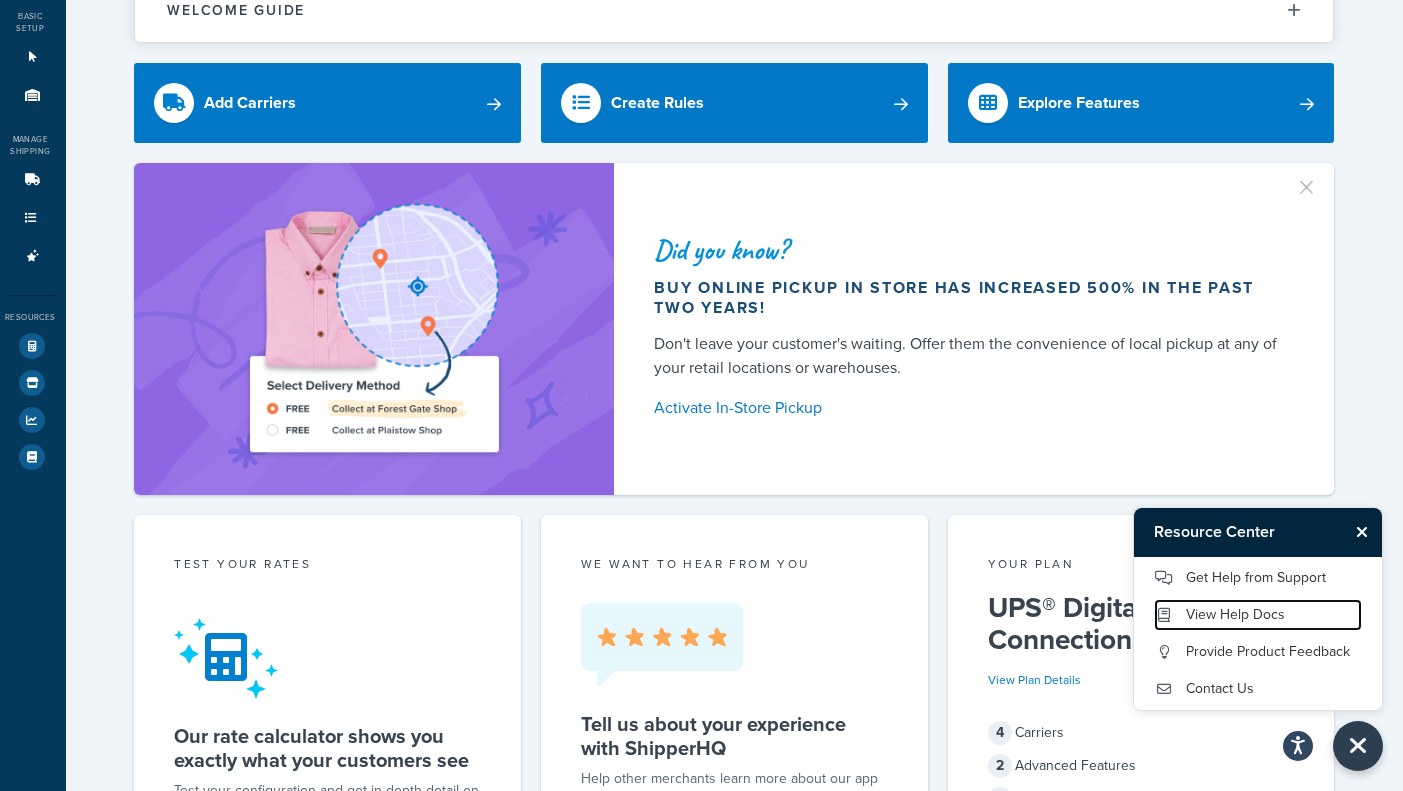 scroll, scrollTop: 0, scrollLeft: 0, axis: both 